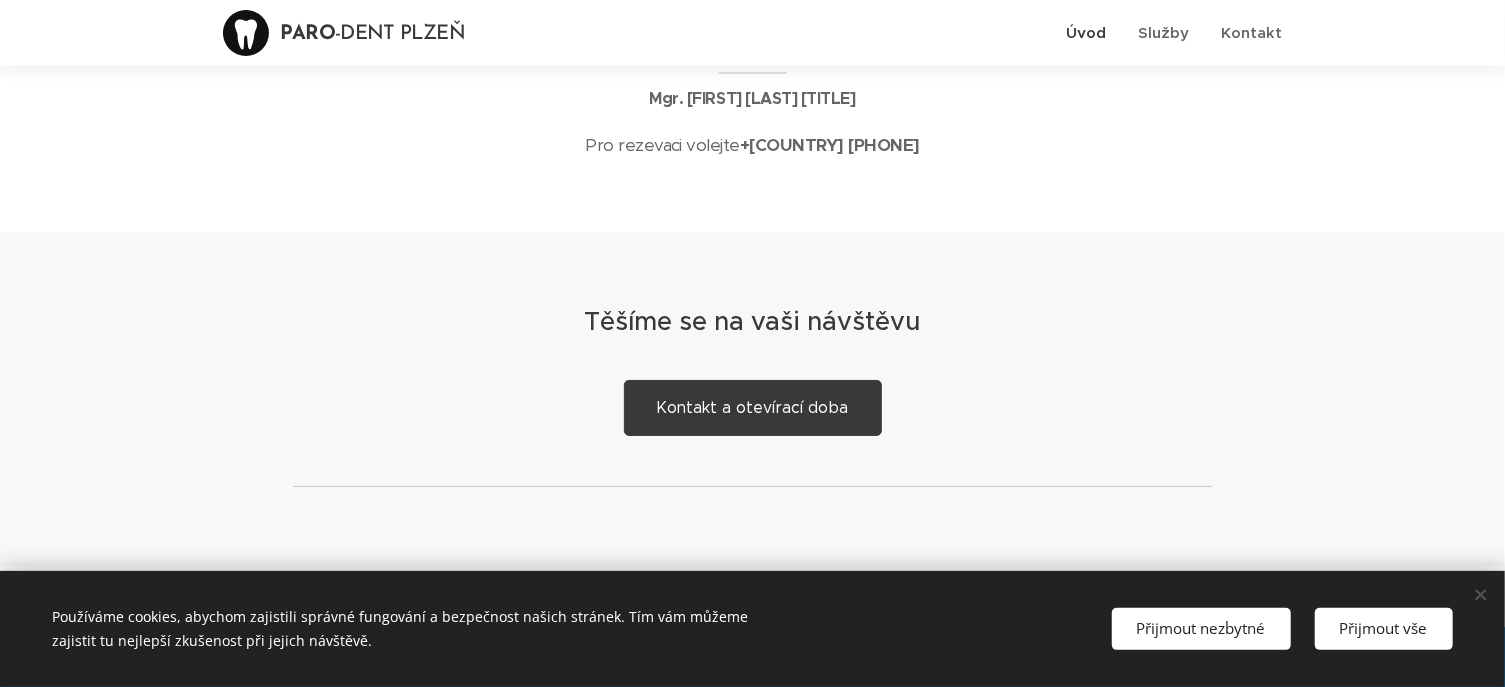 scroll, scrollTop: 454, scrollLeft: 0, axis: vertical 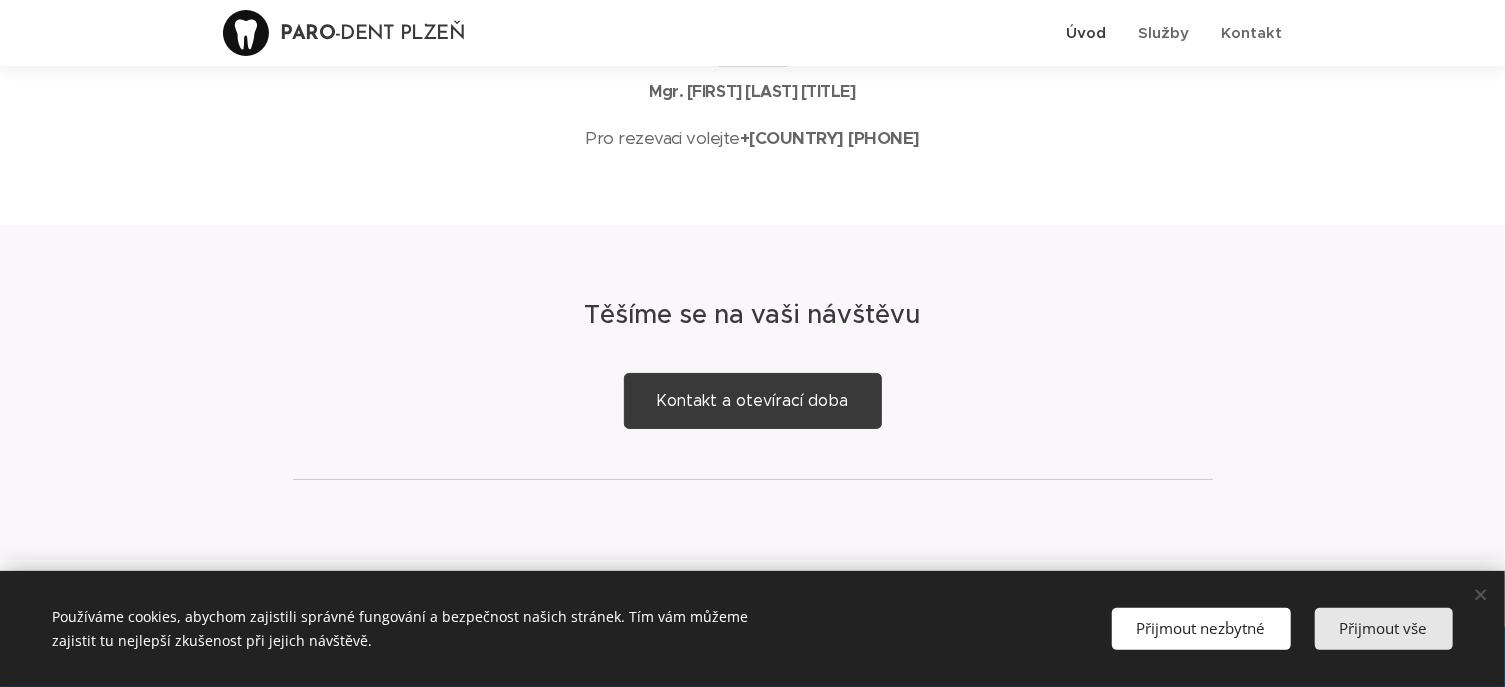click on "Přijmout vše" at bounding box center [1384, 628] 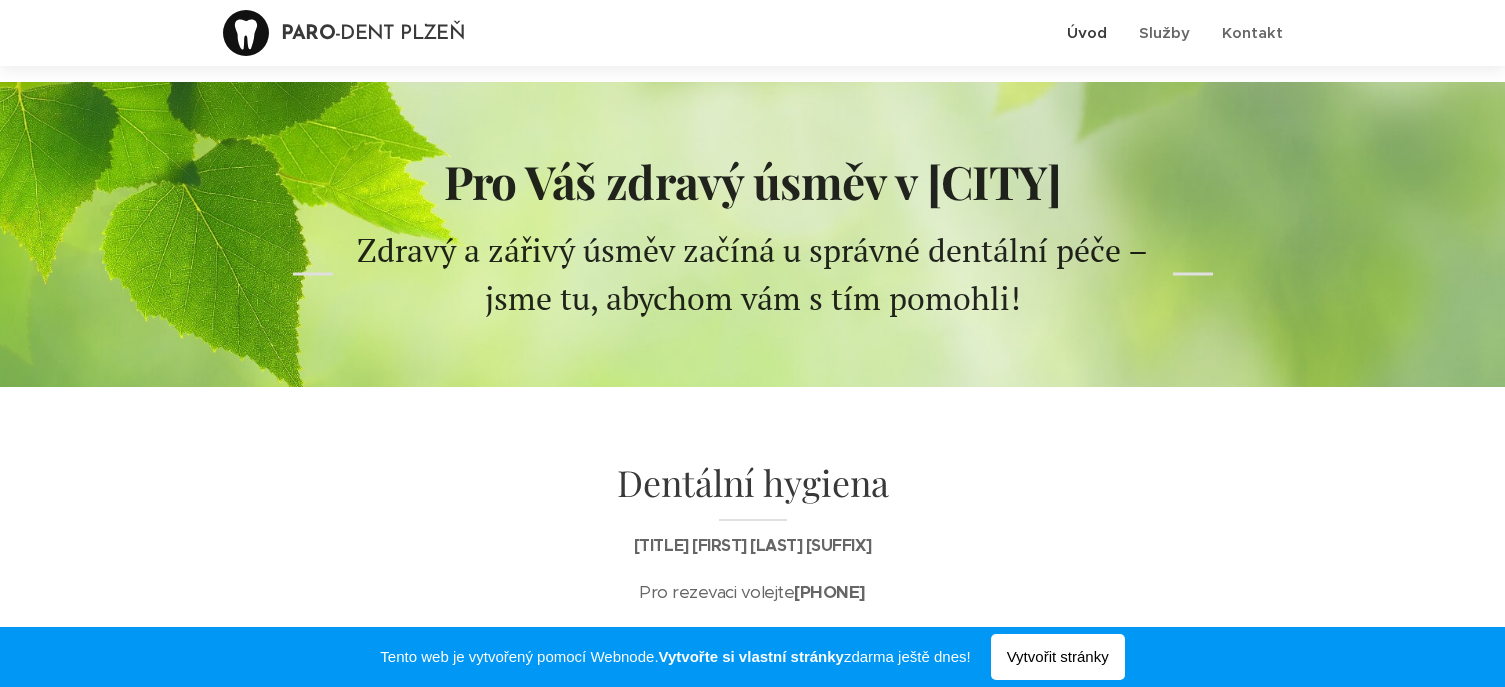 scroll, scrollTop: 54, scrollLeft: 0, axis: vertical 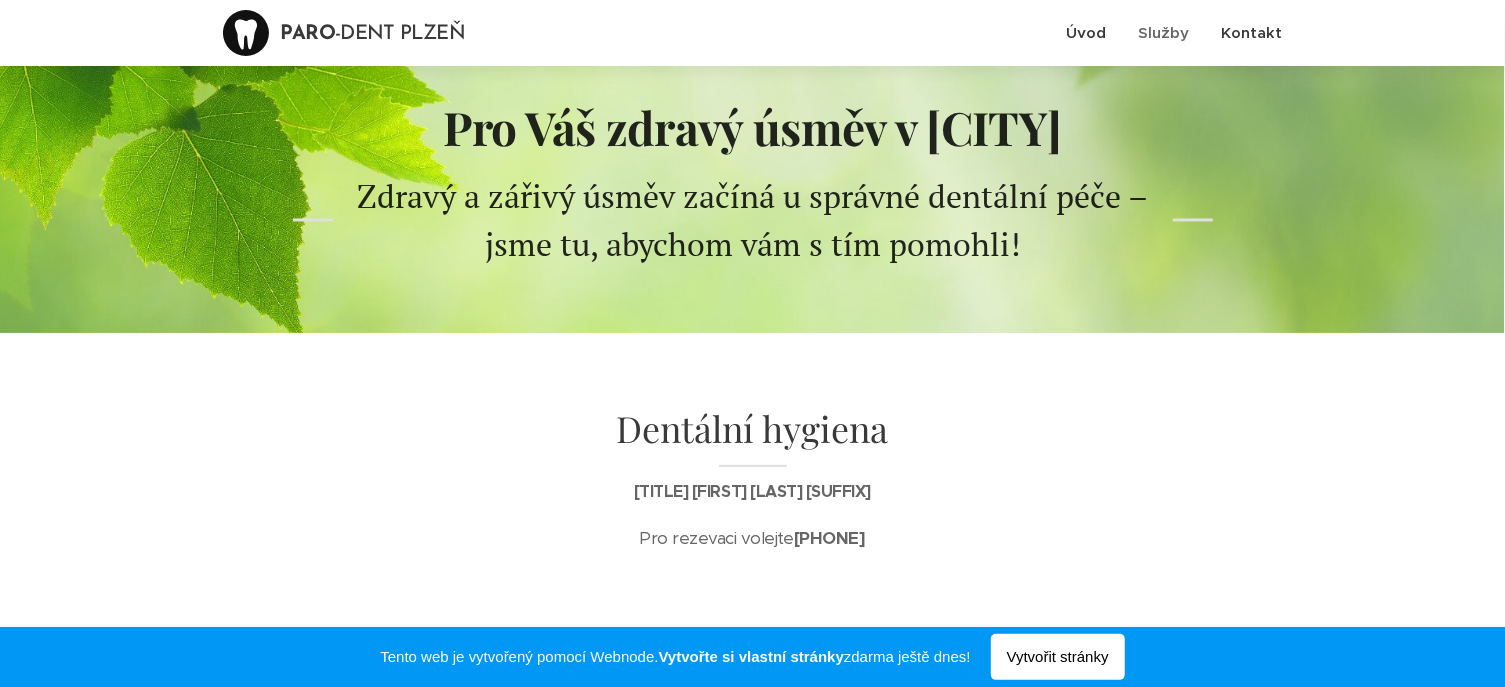 click on "Kontakt" at bounding box center [1252, 32] 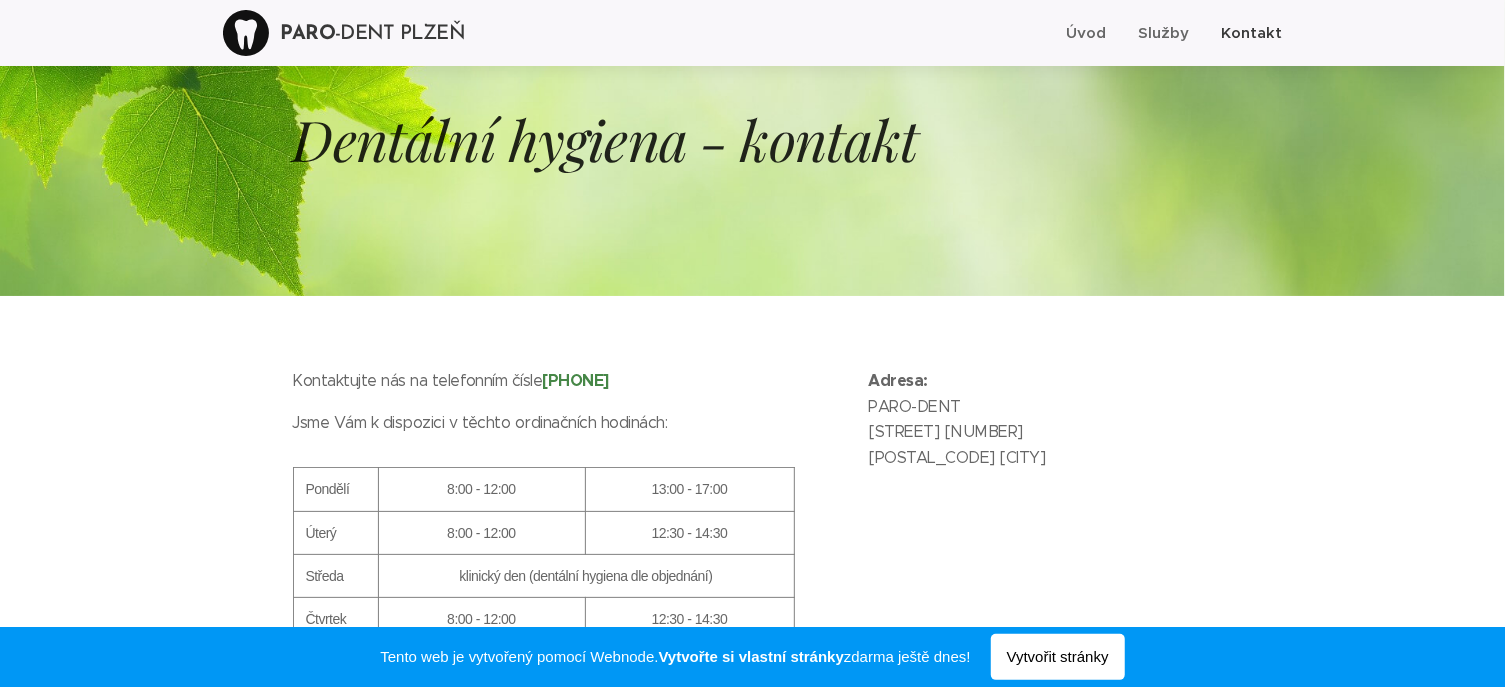 scroll, scrollTop: 300, scrollLeft: 0, axis: vertical 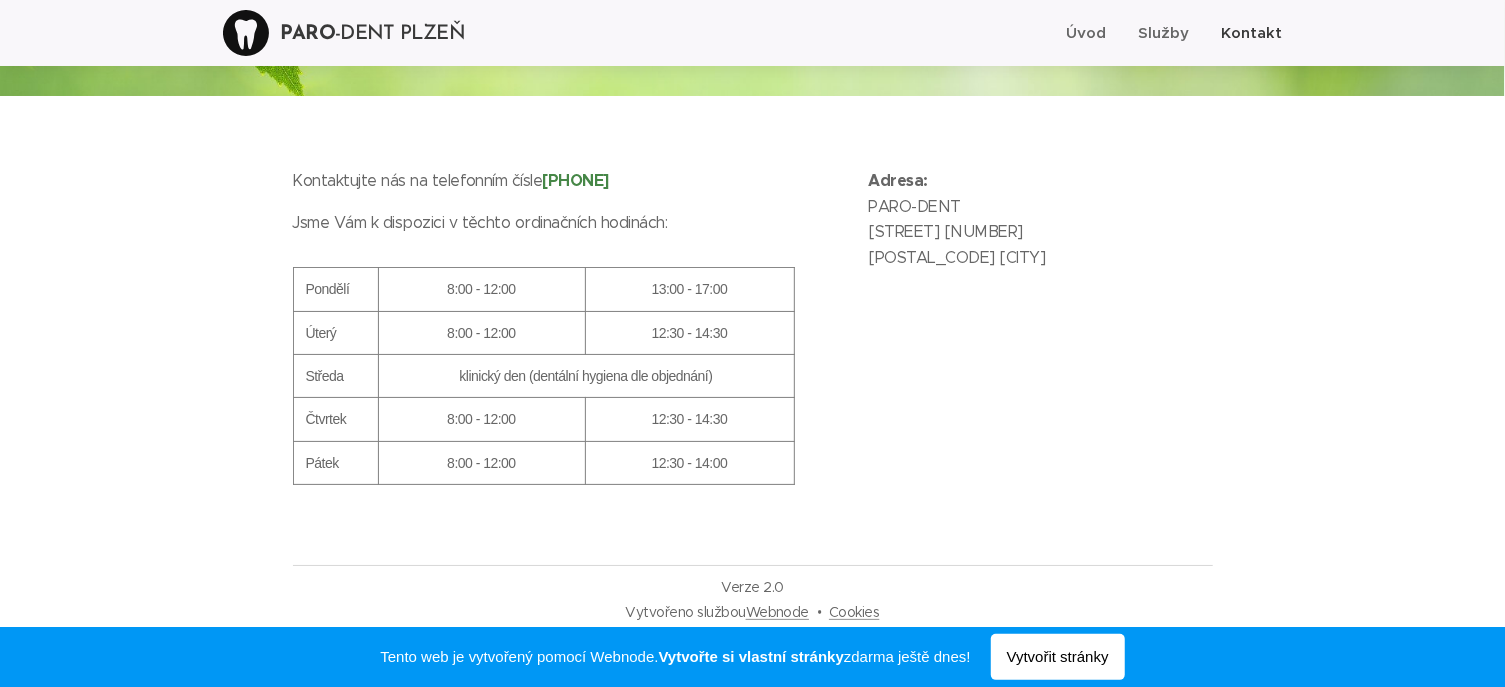 click on "Kontakt" at bounding box center (1252, 32) 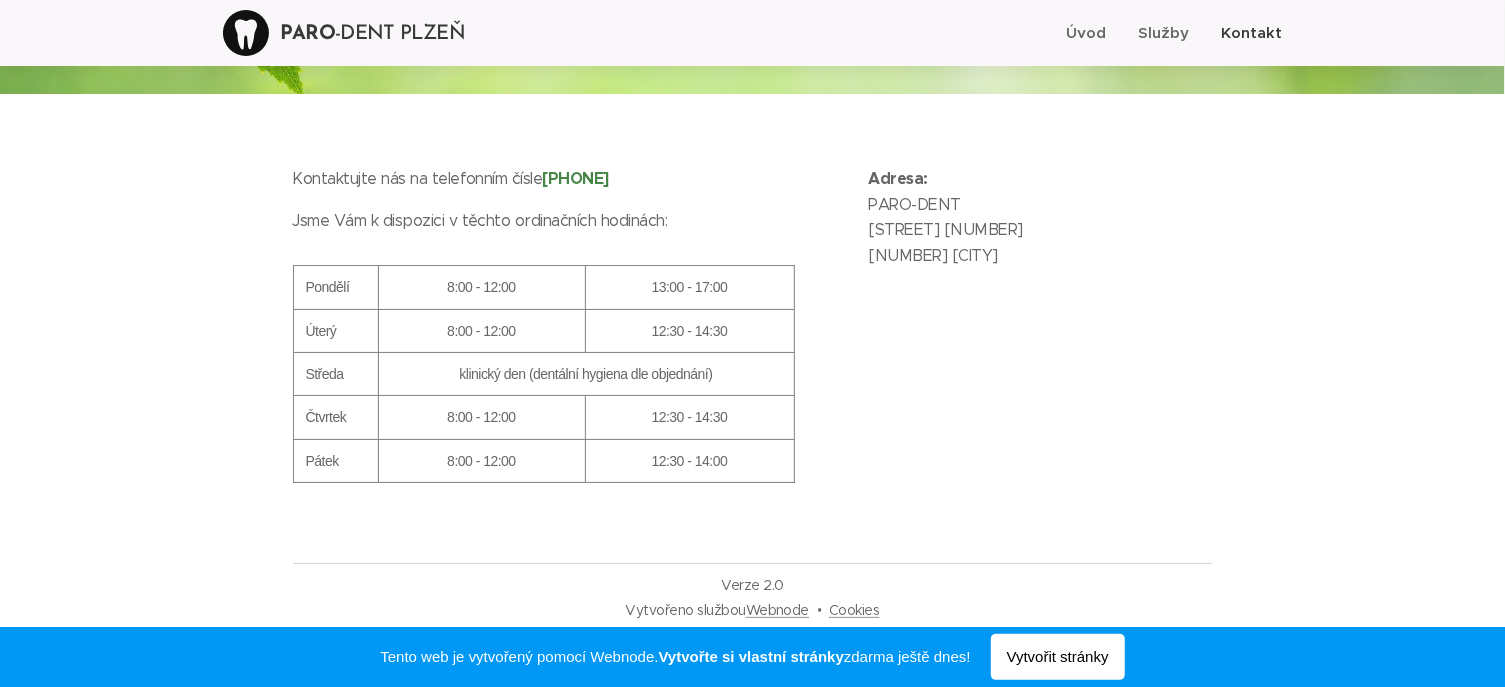 scroll, scrollTop: 305, scrollLeft: 0, axis: vertical 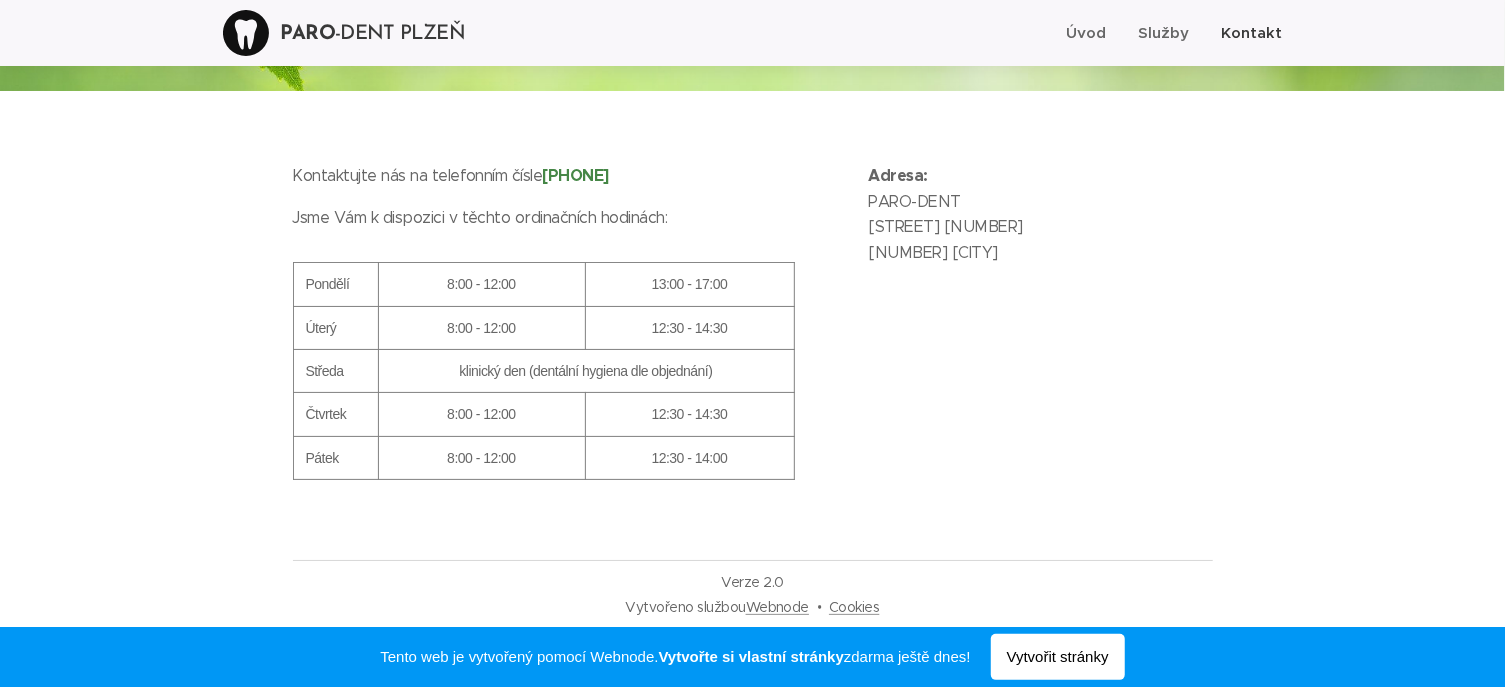 click on "Kontakt" at bounding box center (1252, 32) 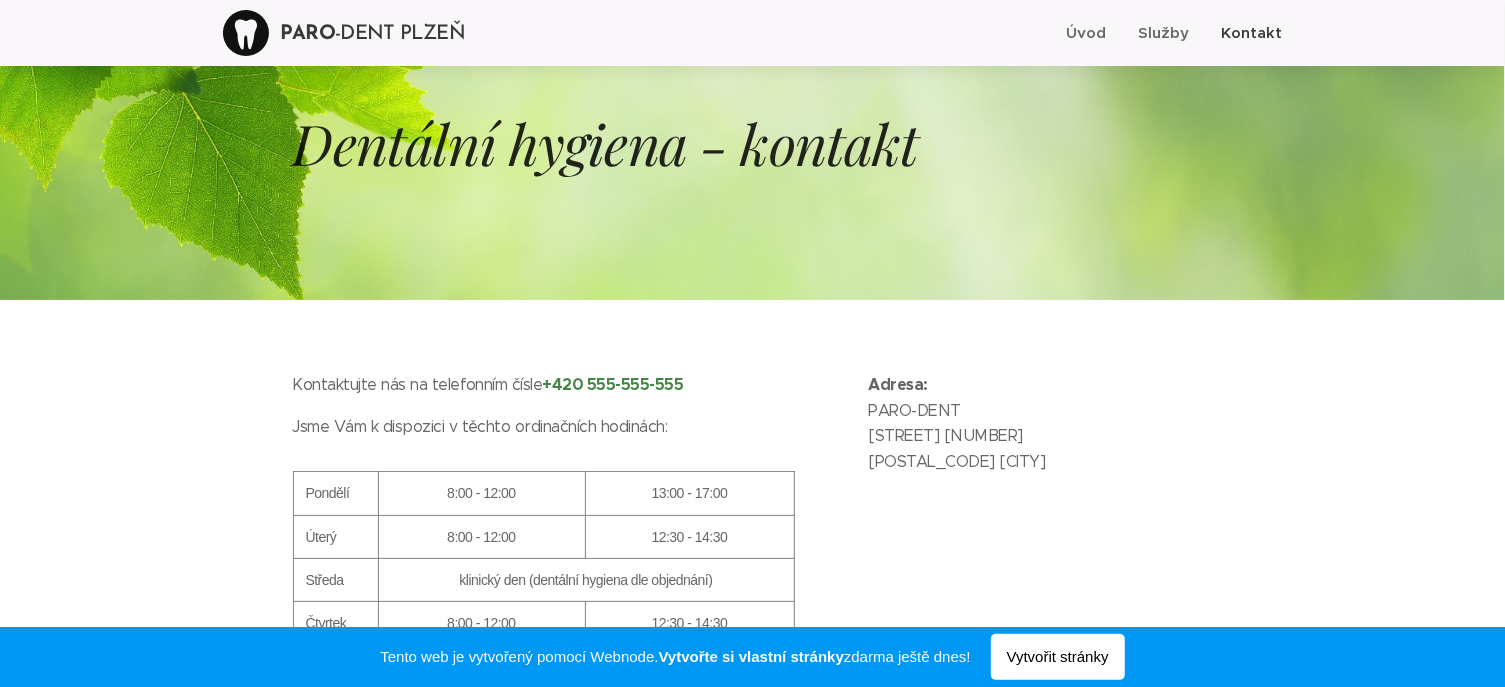 scroll, scrollTop: 5, scrollLeft: 0, axis: vertical 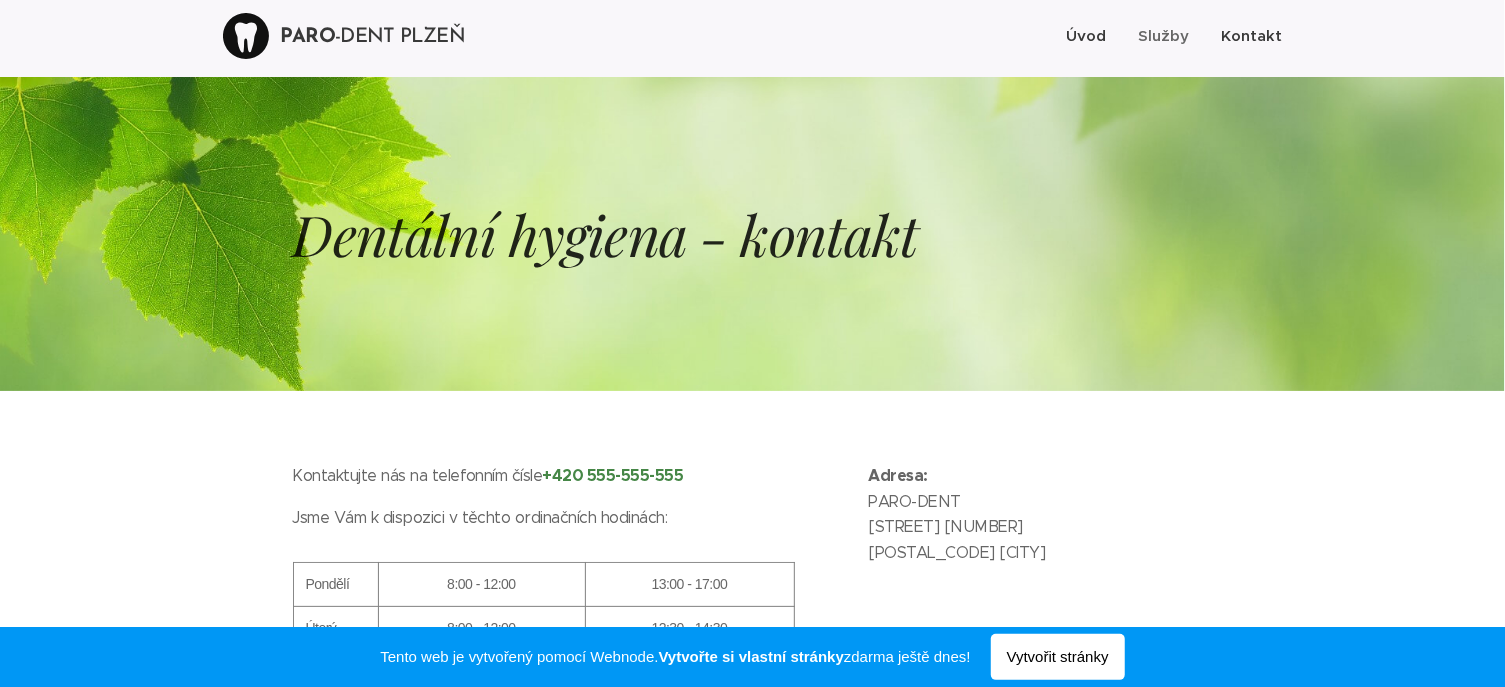 click on "Úvod" at bounding box center [1087, 35] 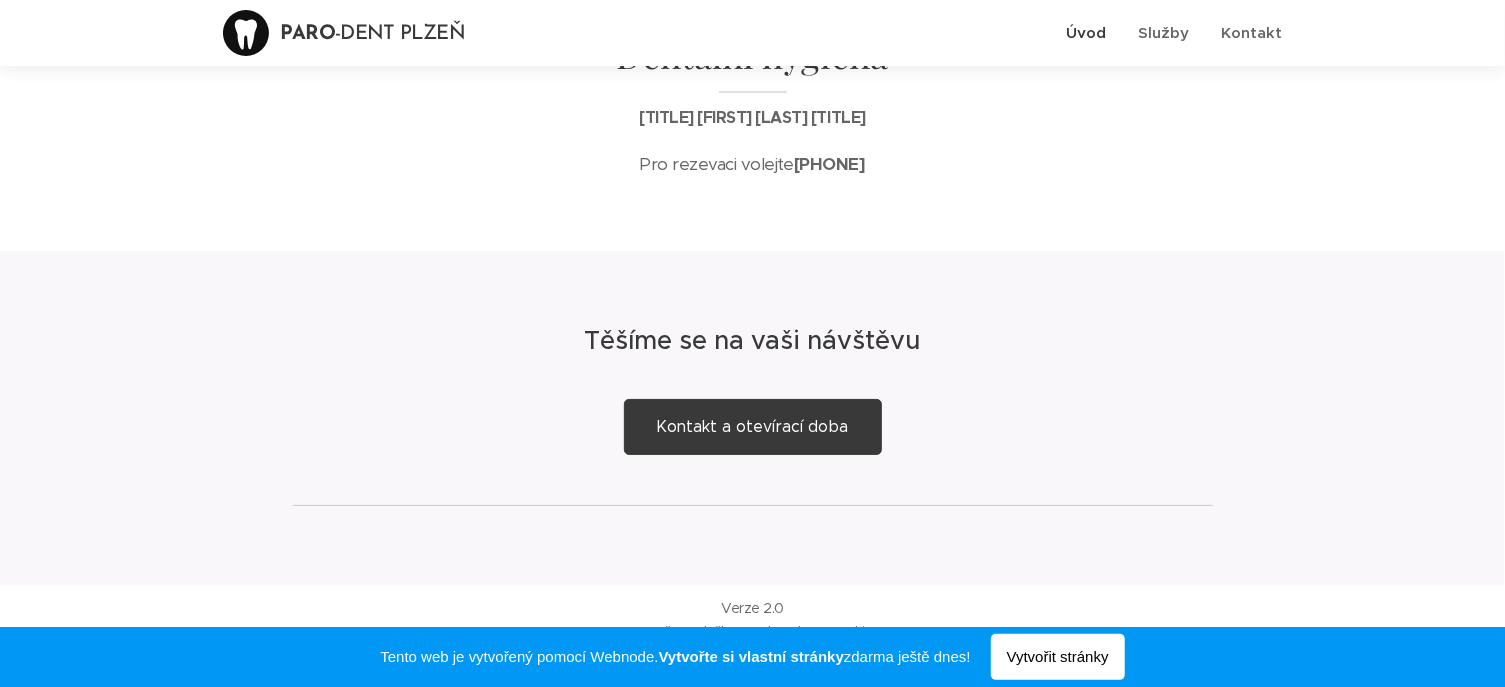 scroll, scrollTop: 454, scrollLeft: 0, axis: vertical 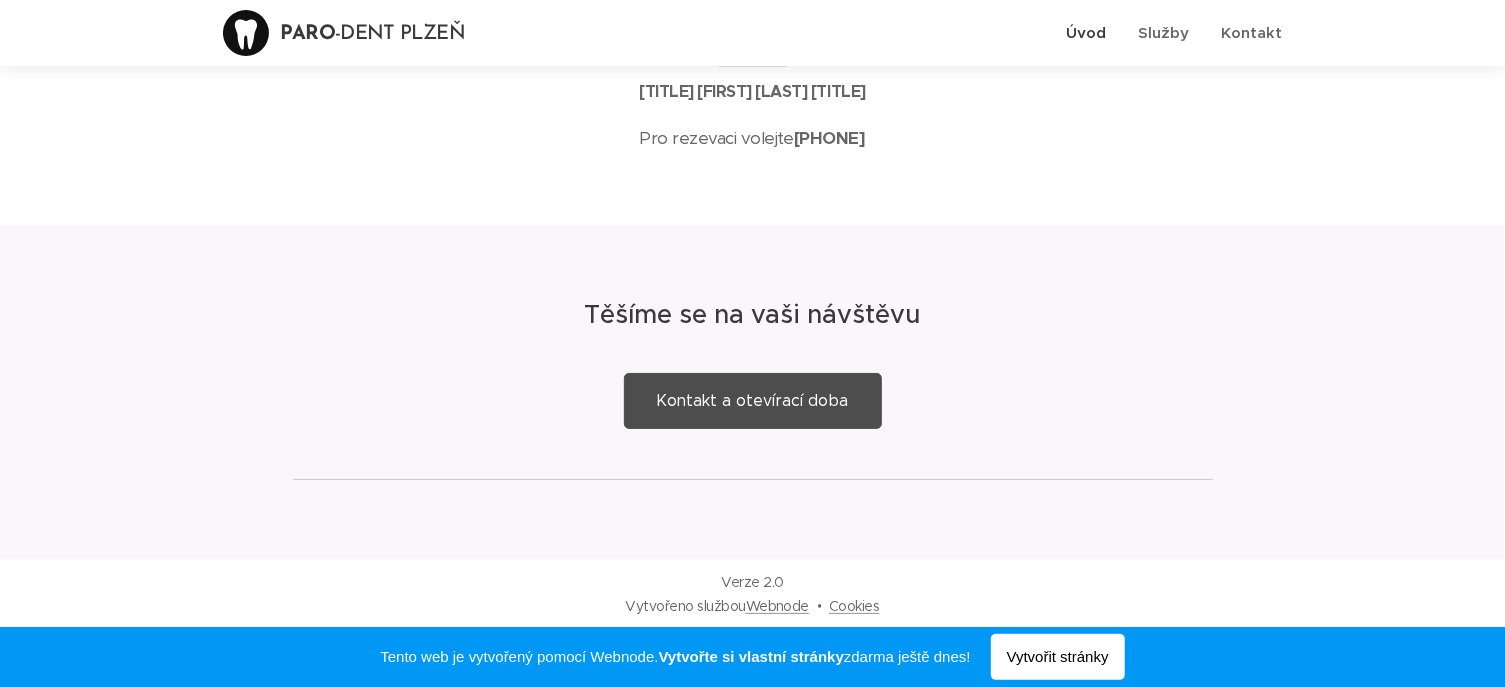 click on "Kontakt a otevírací doba" at bounding box center [753, 400] 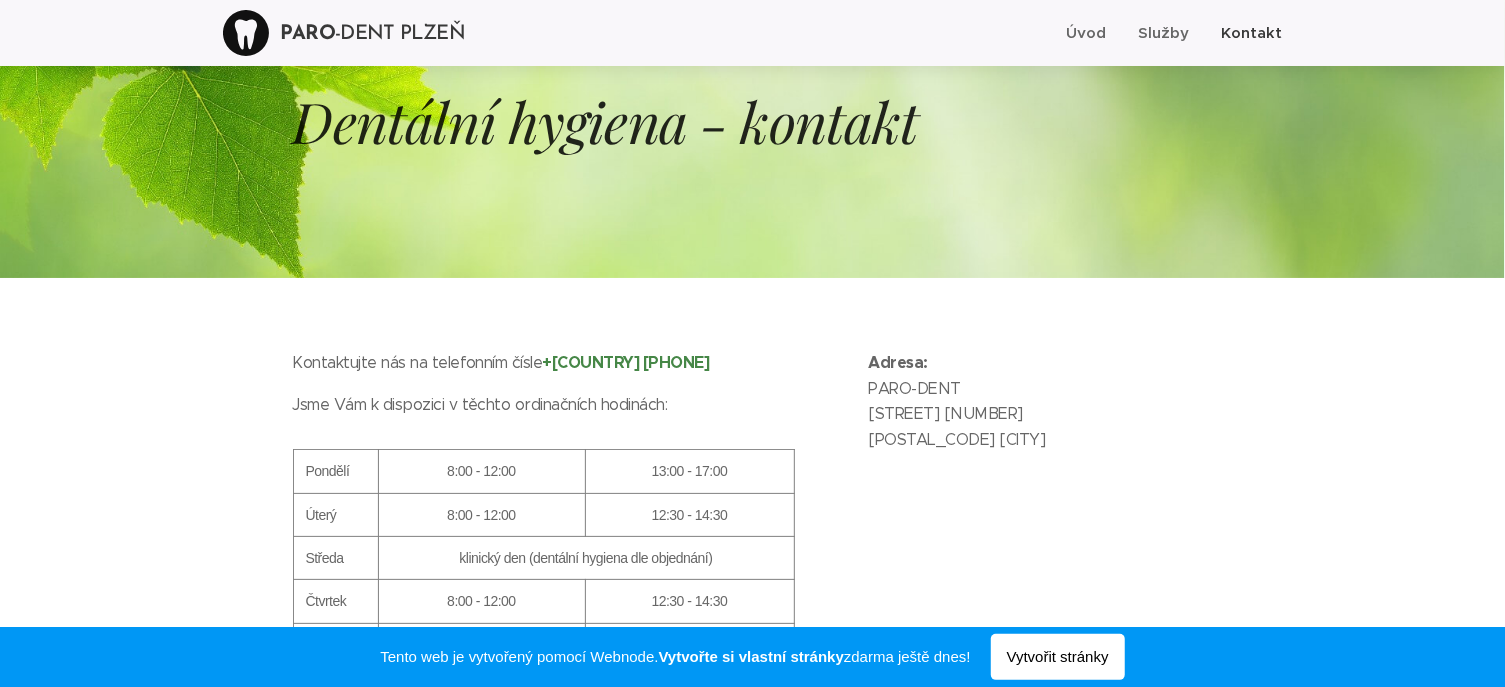 scroll, scrollTop: 0, scrollLeft: 0, axis: both 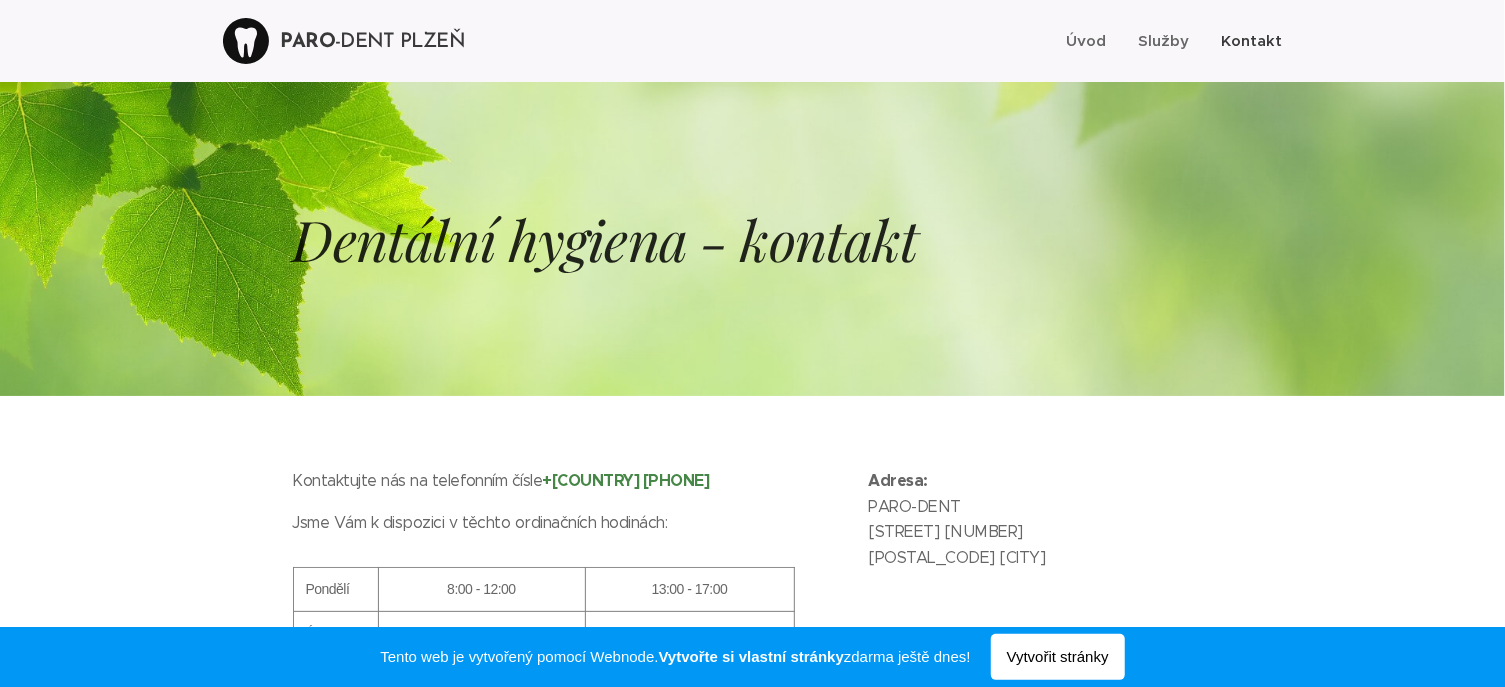 click on "Kontakt" at bounding box center (1252, 40) 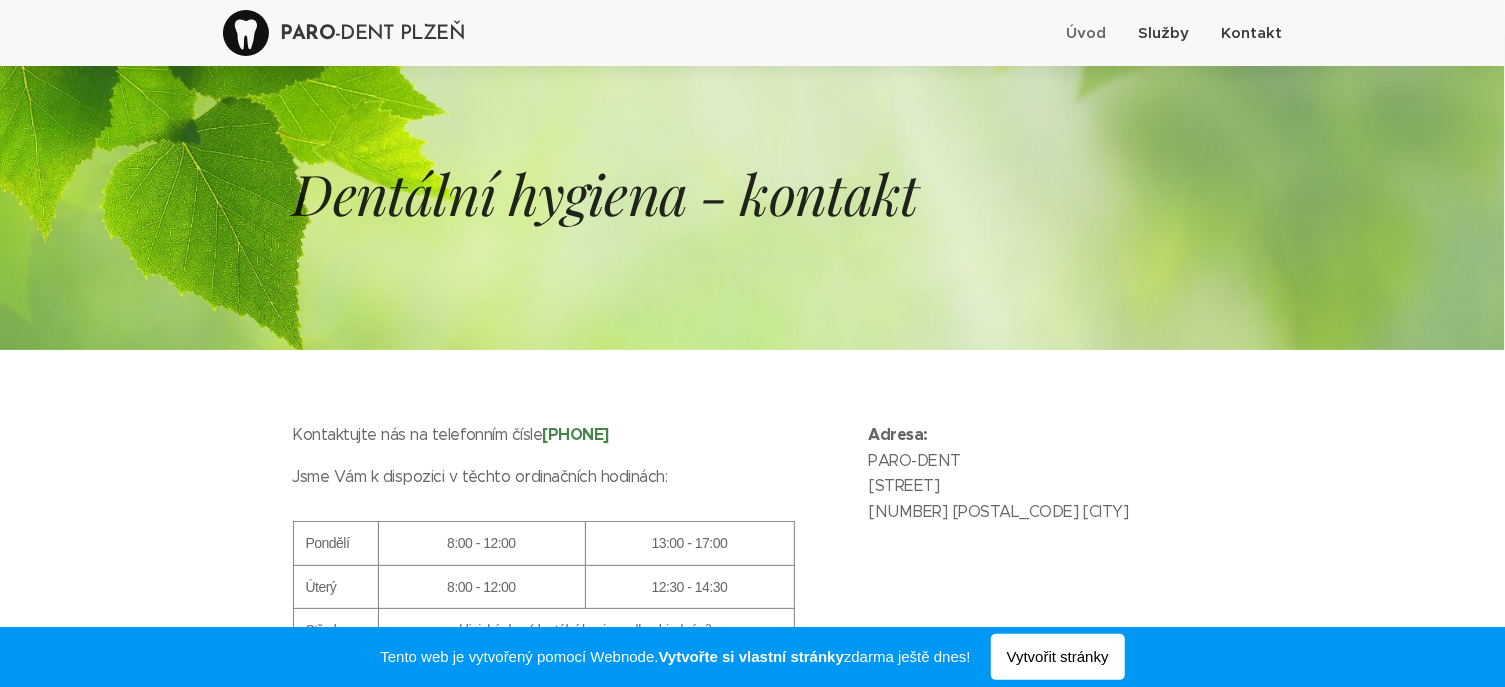 scroll, scrollTop: 0, scrollLeft: 0, axis: both 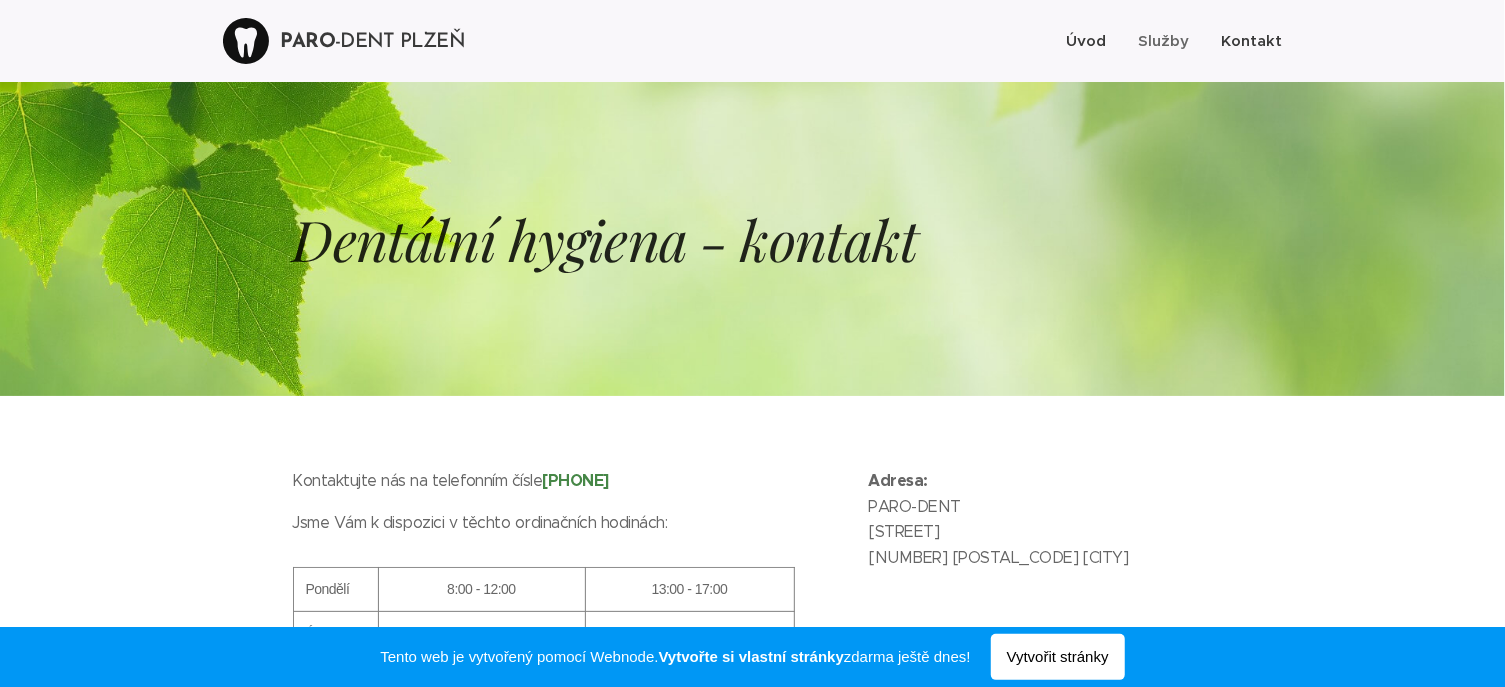 click on "Úvod" at bounding box center [1087, 40] 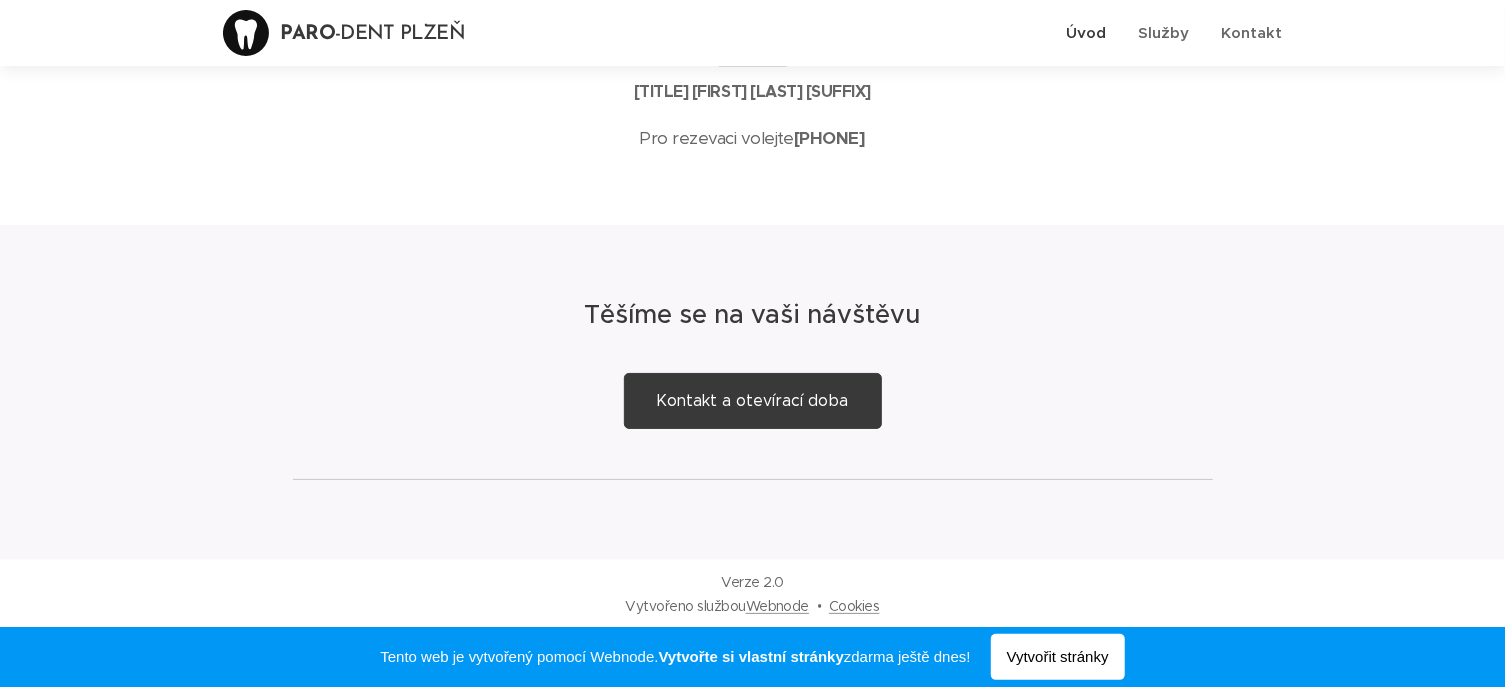 scroll, scrollTop: 0, scrollLeft: 0, axis: both 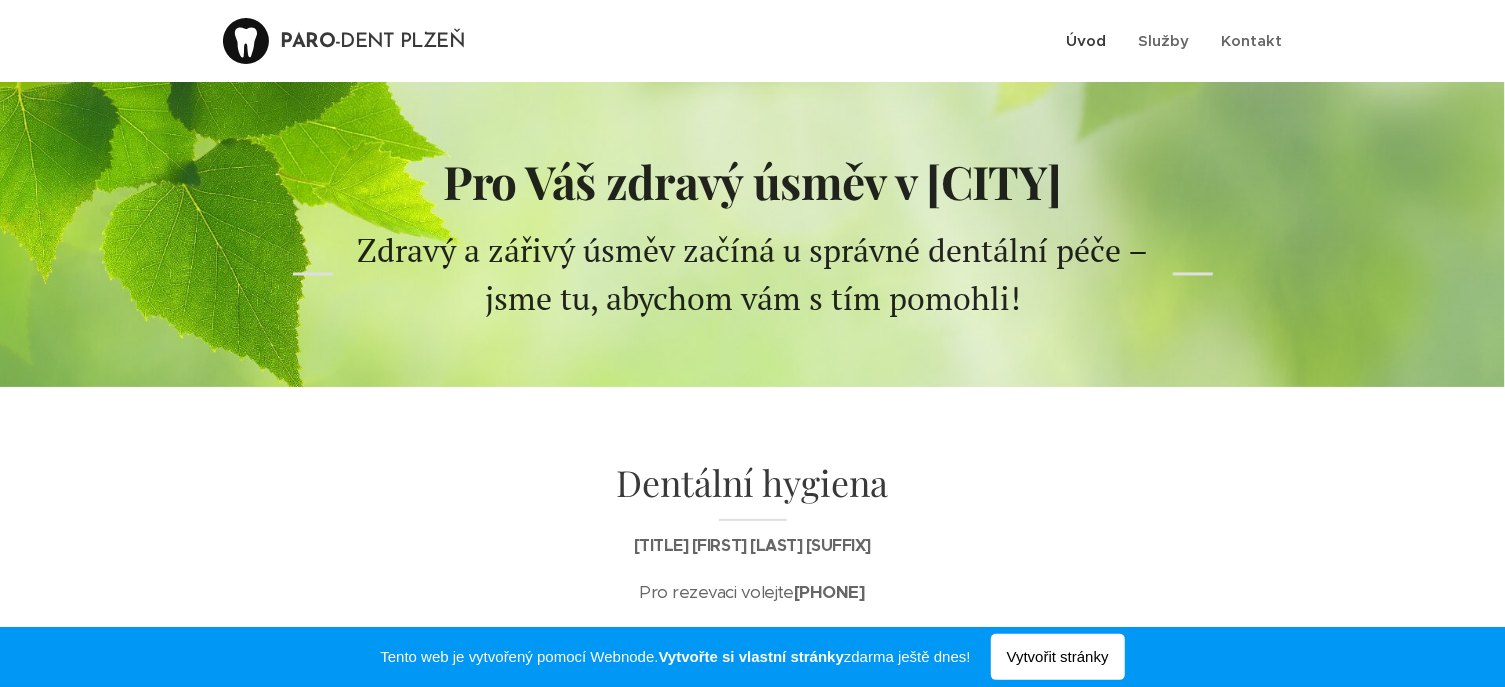 click at bounding box center (246, 41) 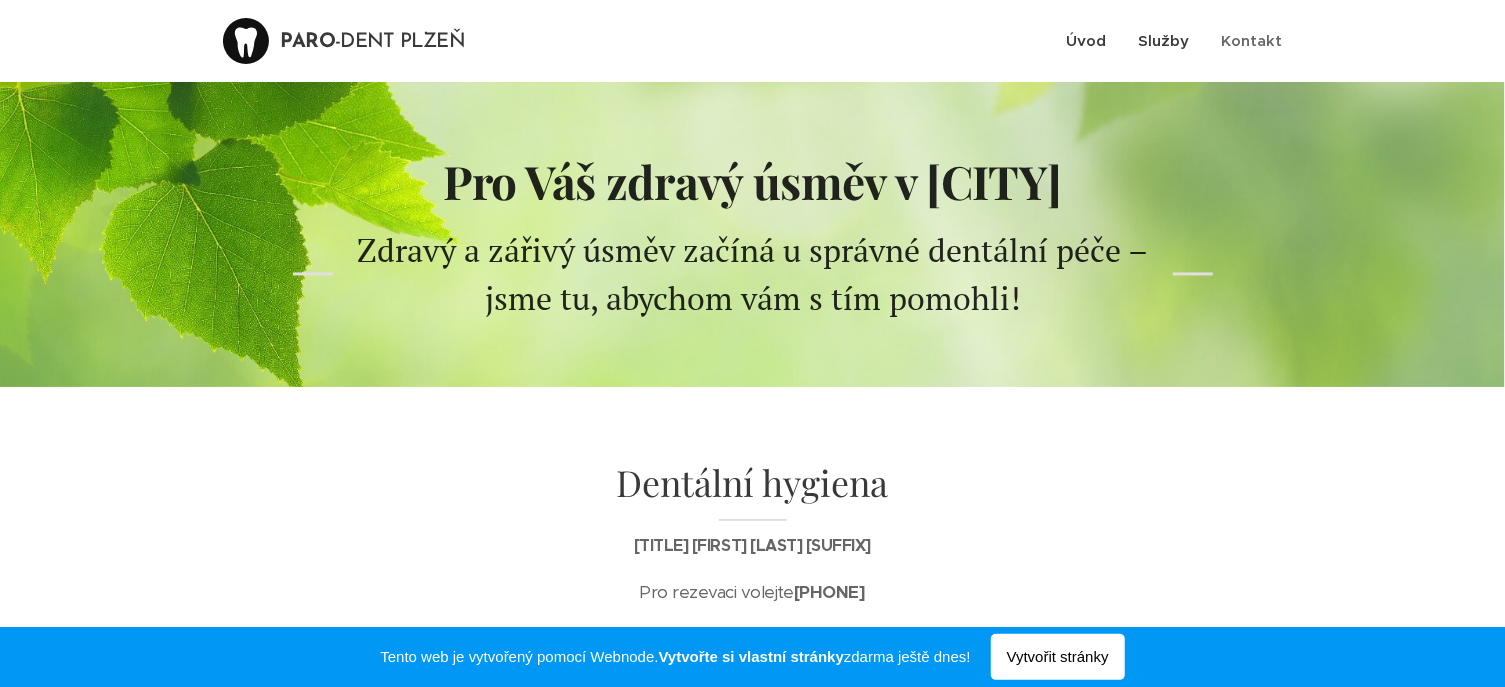 click on "Služby" at bounding box center [1164, 41] 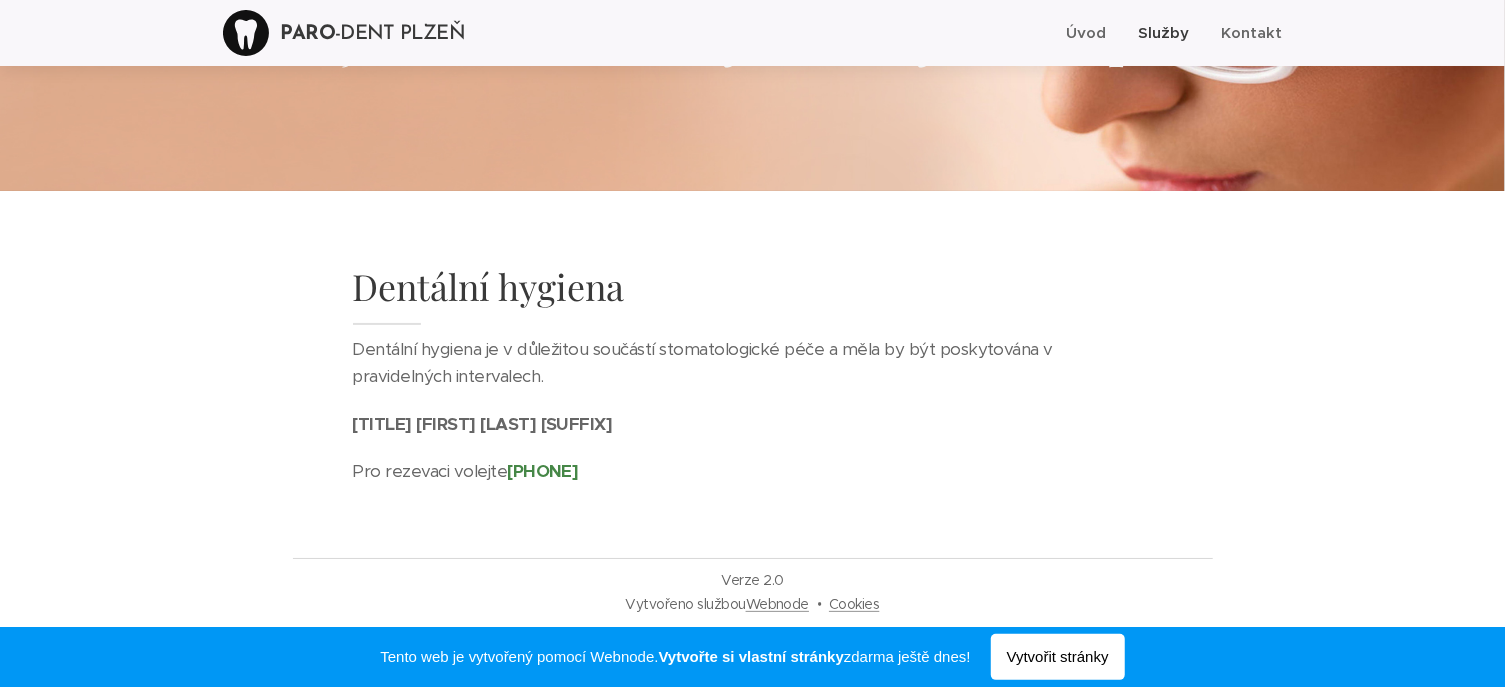 scroll, scrollTop: 0, scrollLeft: 0, axis: both 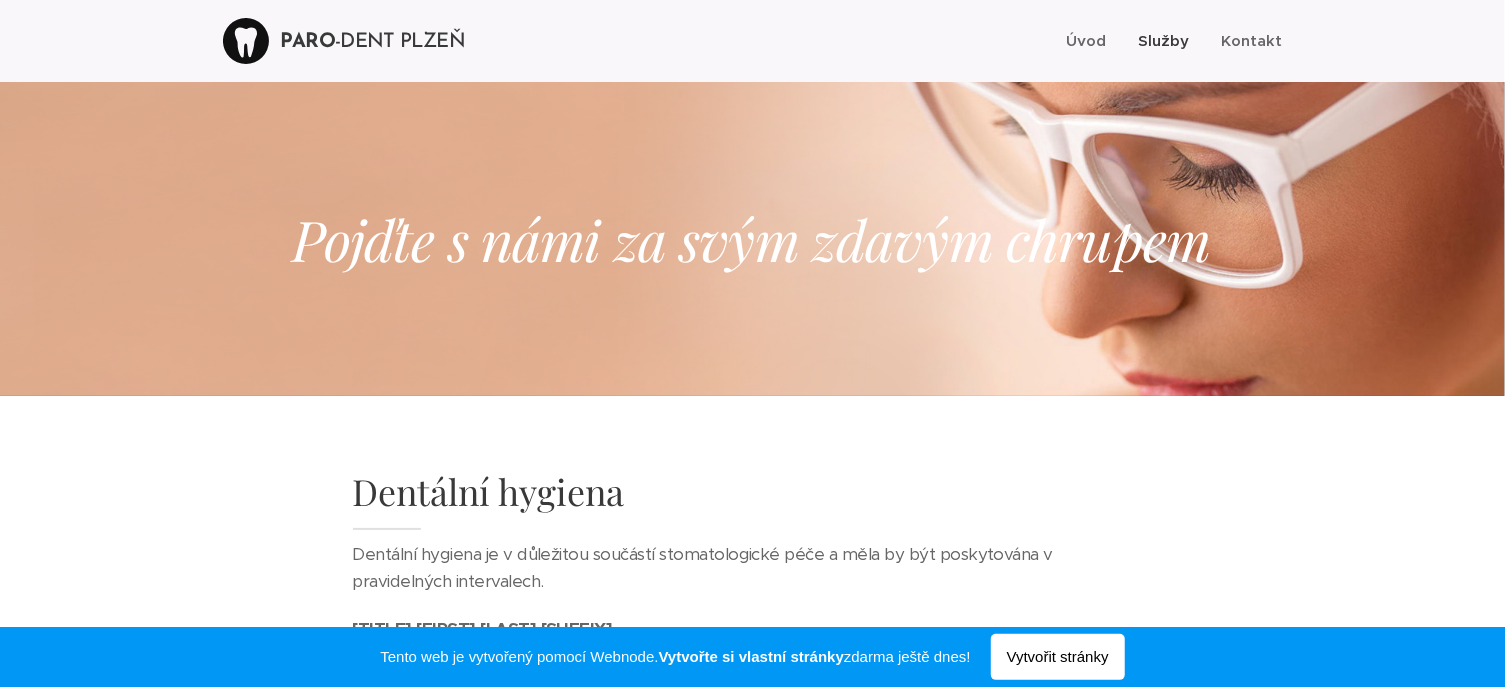 click at bounding box center [246, 41] 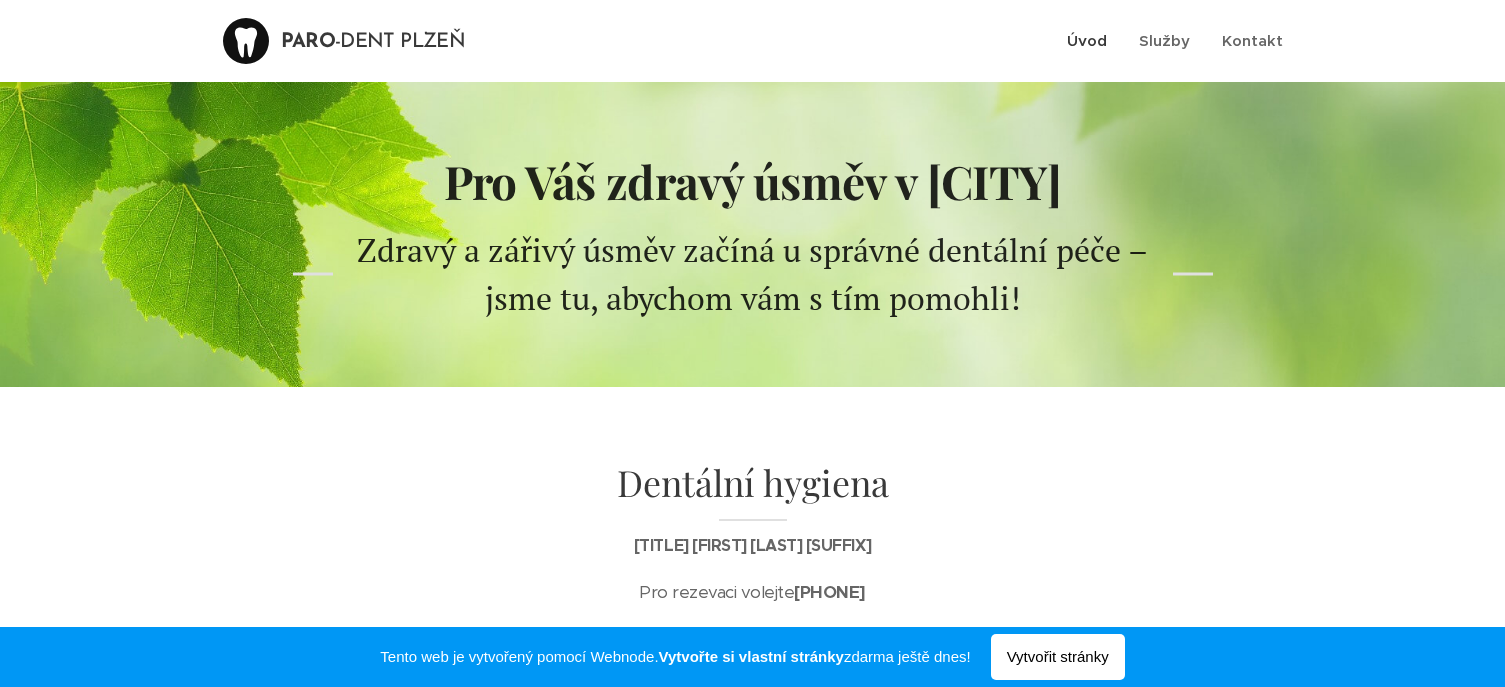 scroll, scrollTop: 0, scrollLeft: 0, axis: both 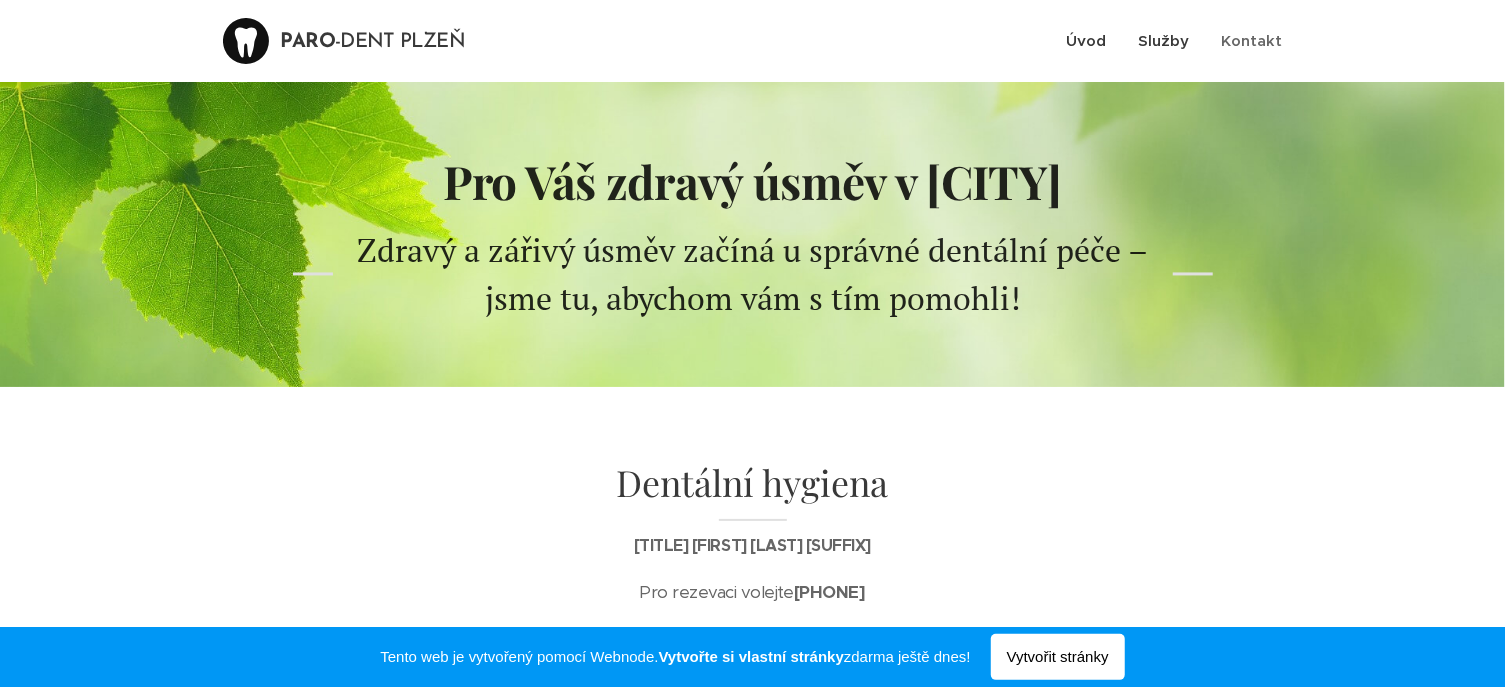 click on "Služby" at bounding box center (1164, 40) 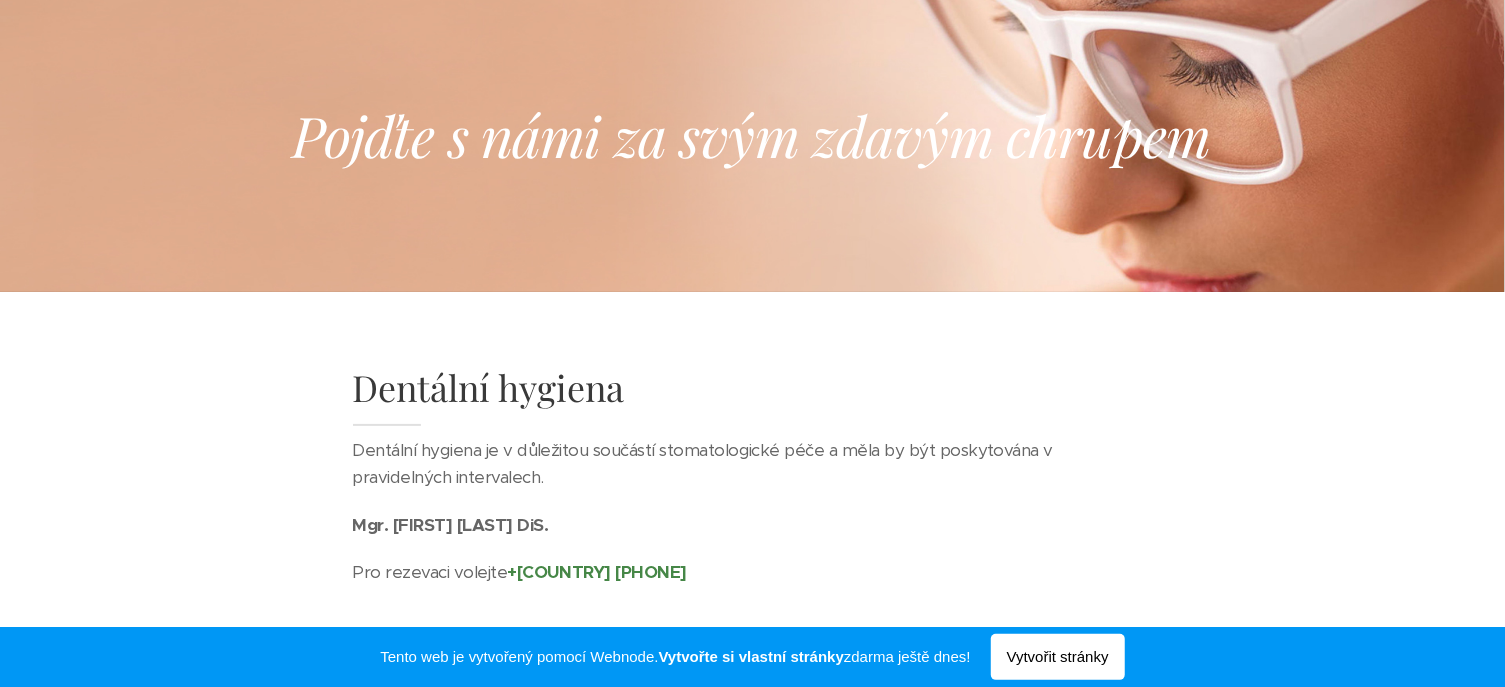 scroll, scrollTop: 0, scrollLeft: 0, axis: both 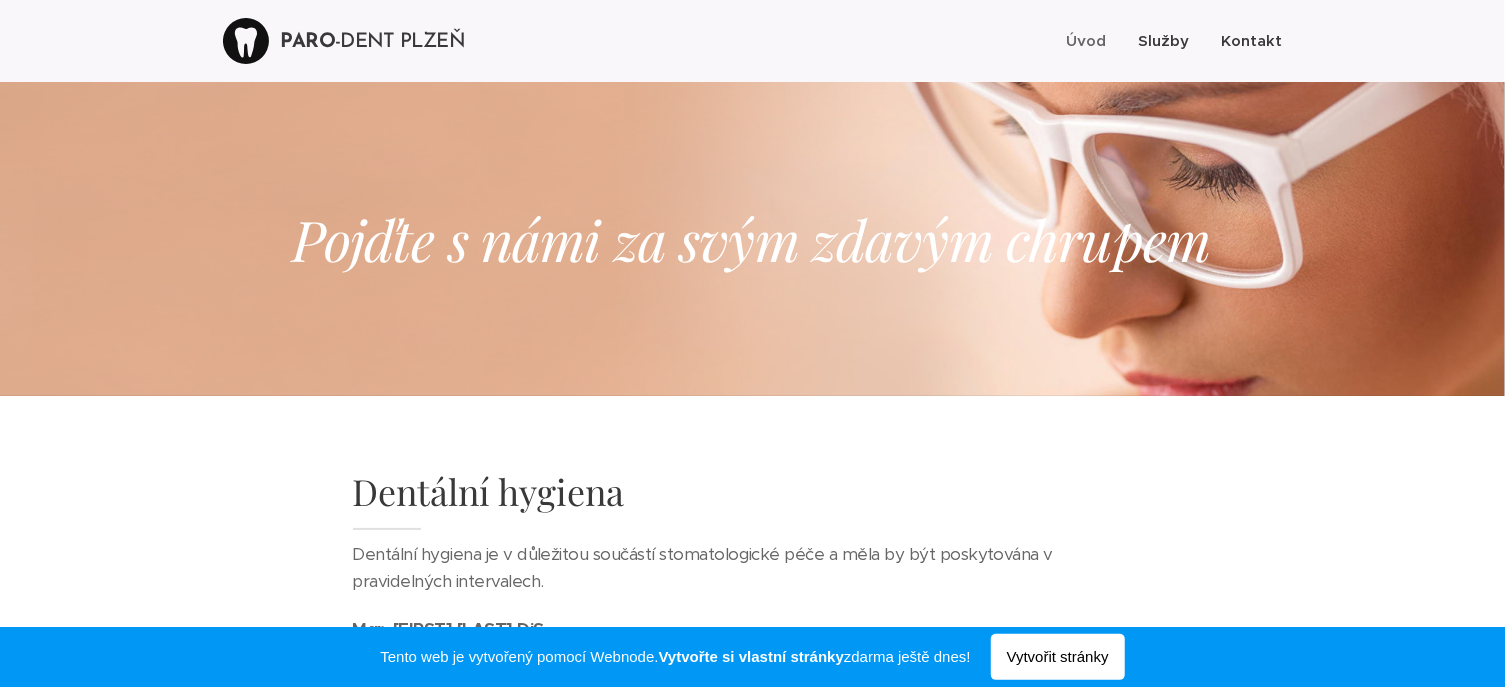 click on "Kontakt" at bounding box center (1252, 40) 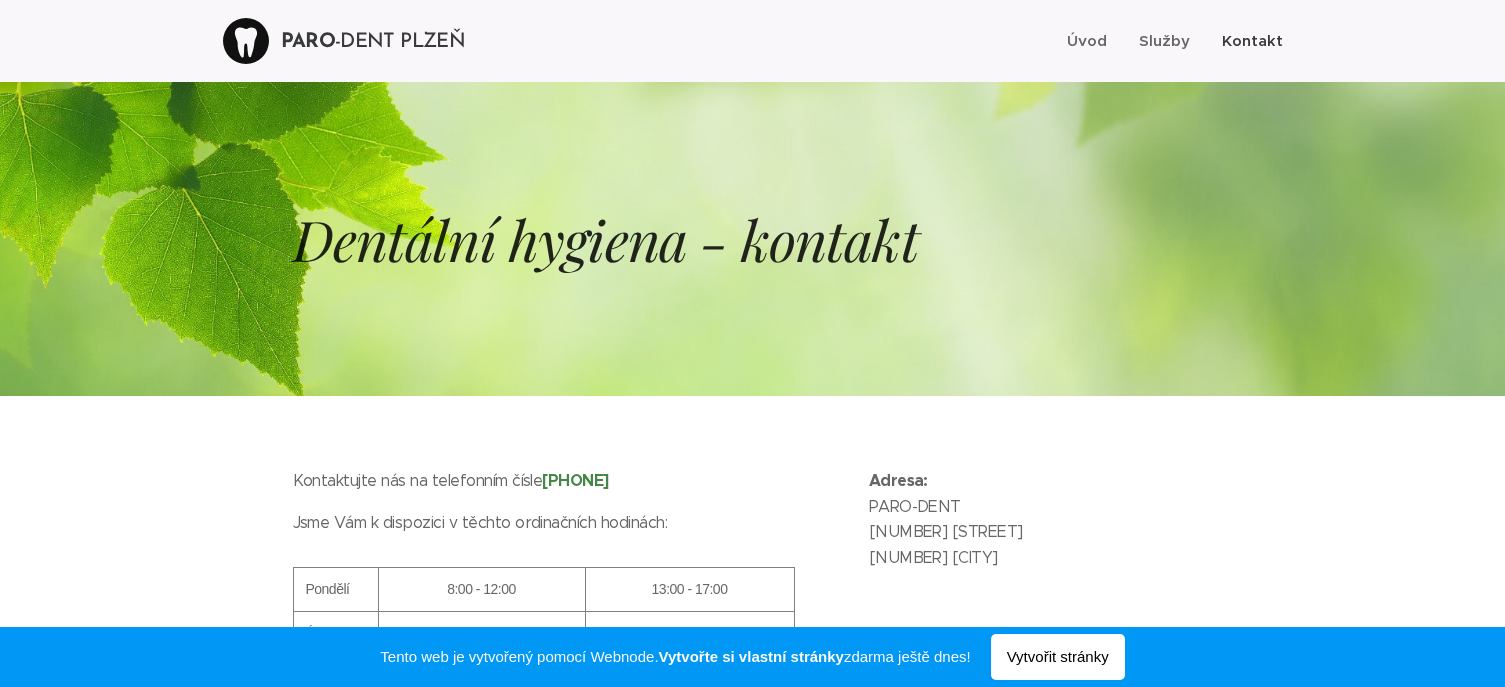 scroll, scrollTop: 0, scrollLeft: 0, axis: both 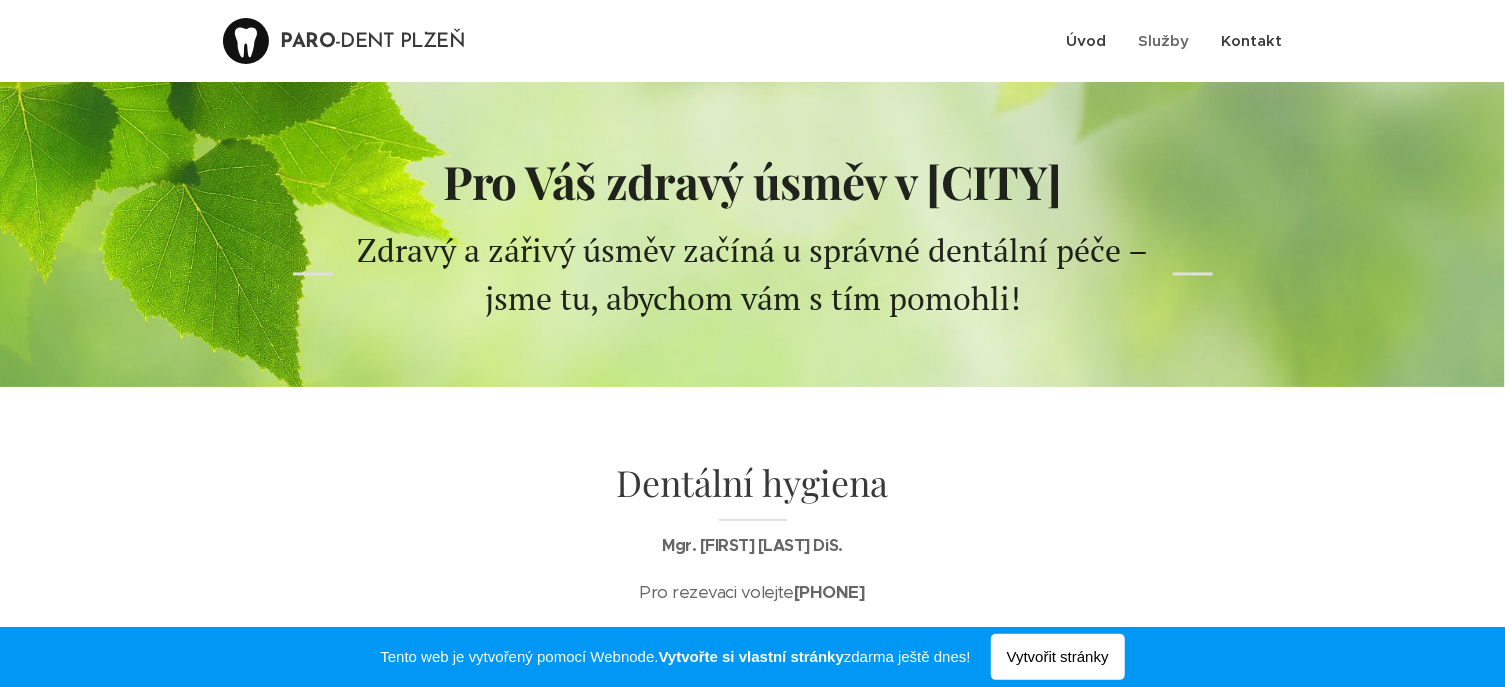 click on "Kontakt" at bounding box center [1252, 40] 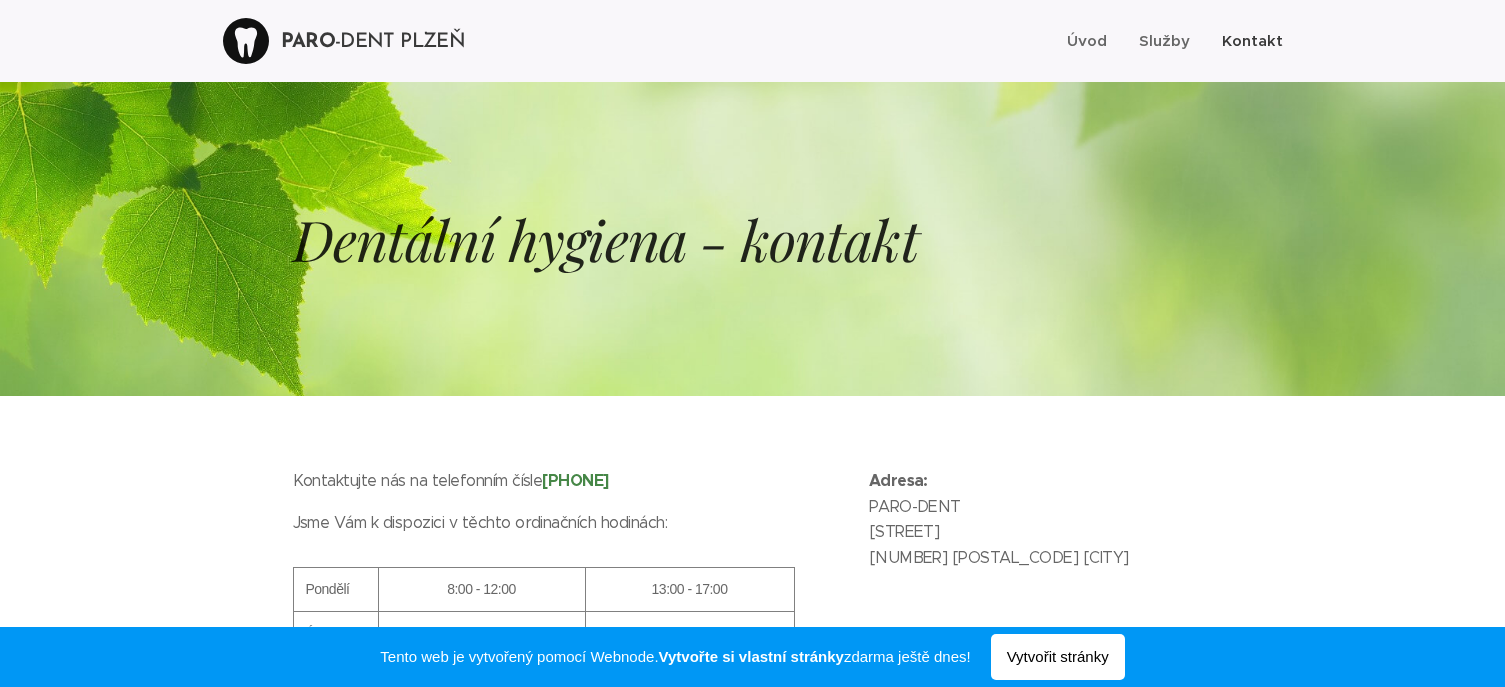 scroll, scrollTop: 0, scrollLeft: 0, axis: both 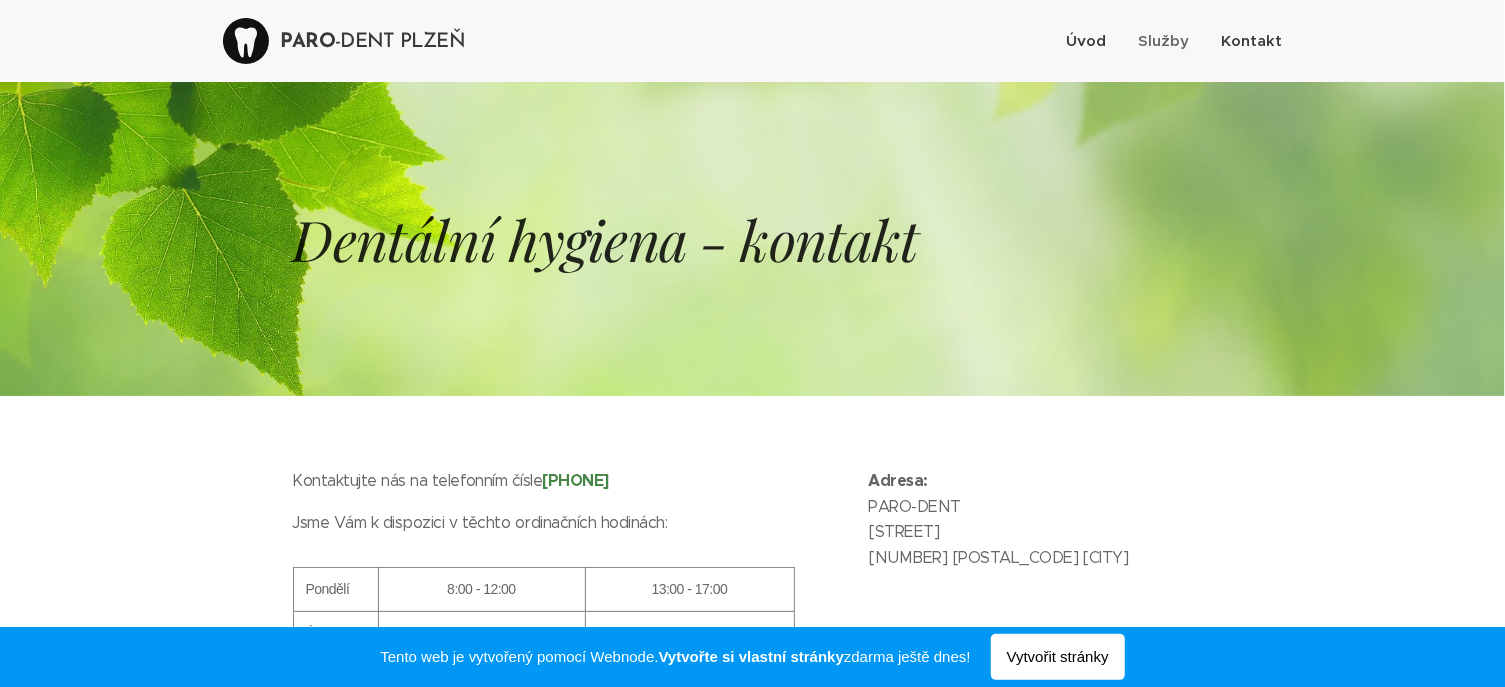 click on "Úvod" at bounding box center [1087, 40] 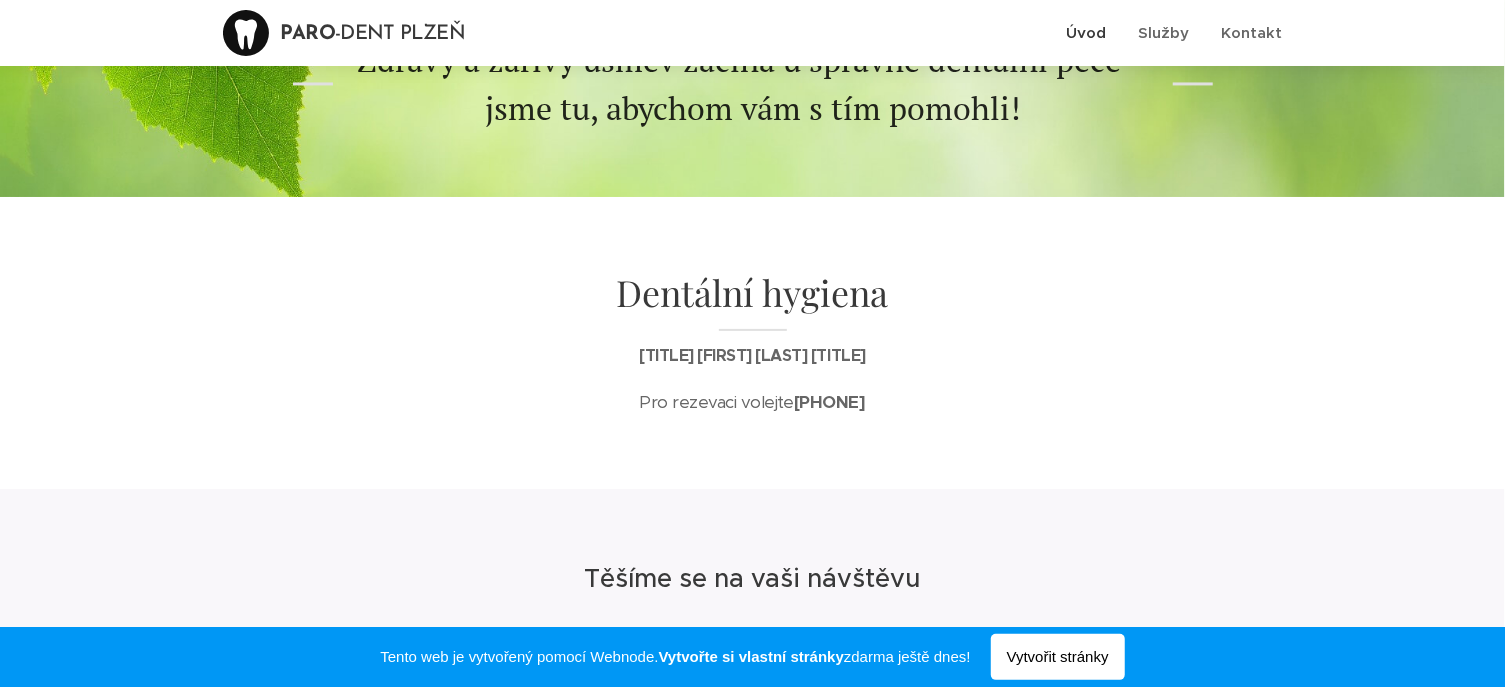 scroll, scrollTop: 154, scrollLeft: 0, axis: vertical 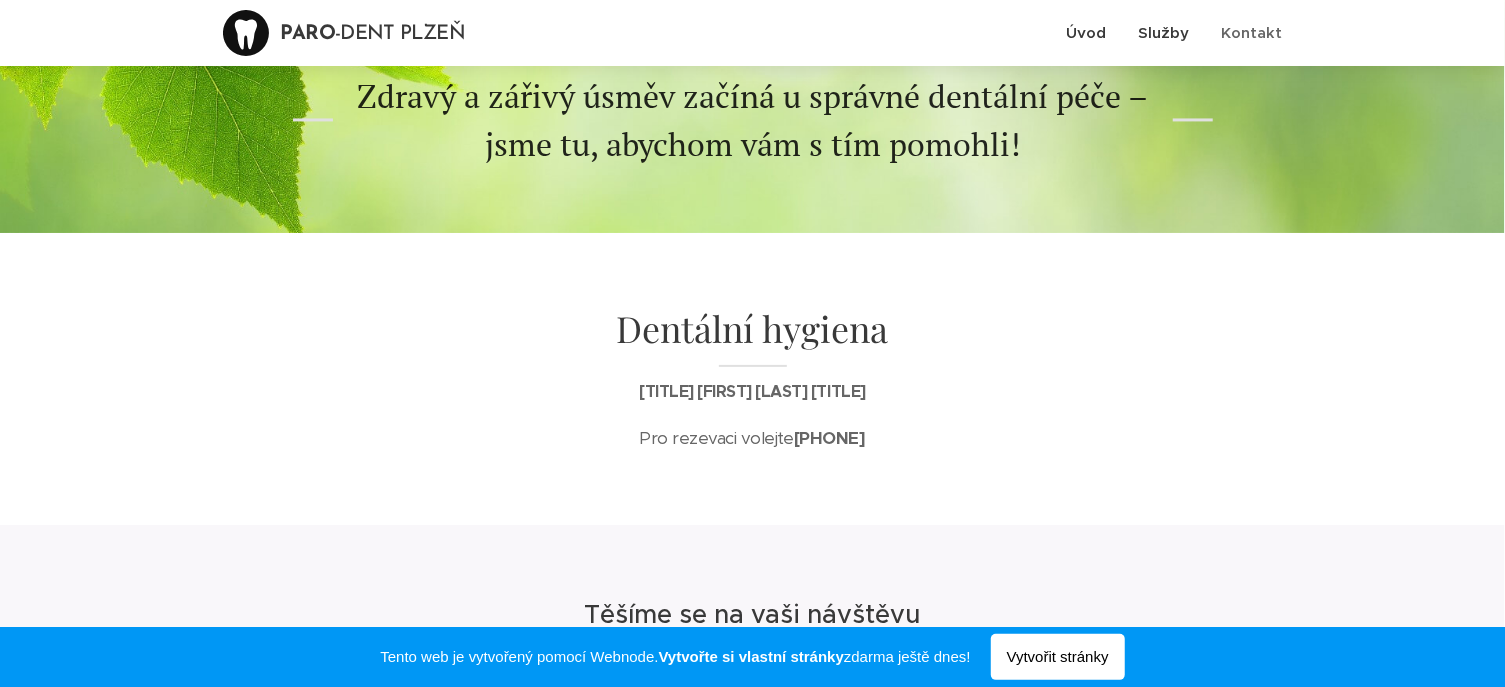 click on "Služby" at bounding box center [1164, 32] 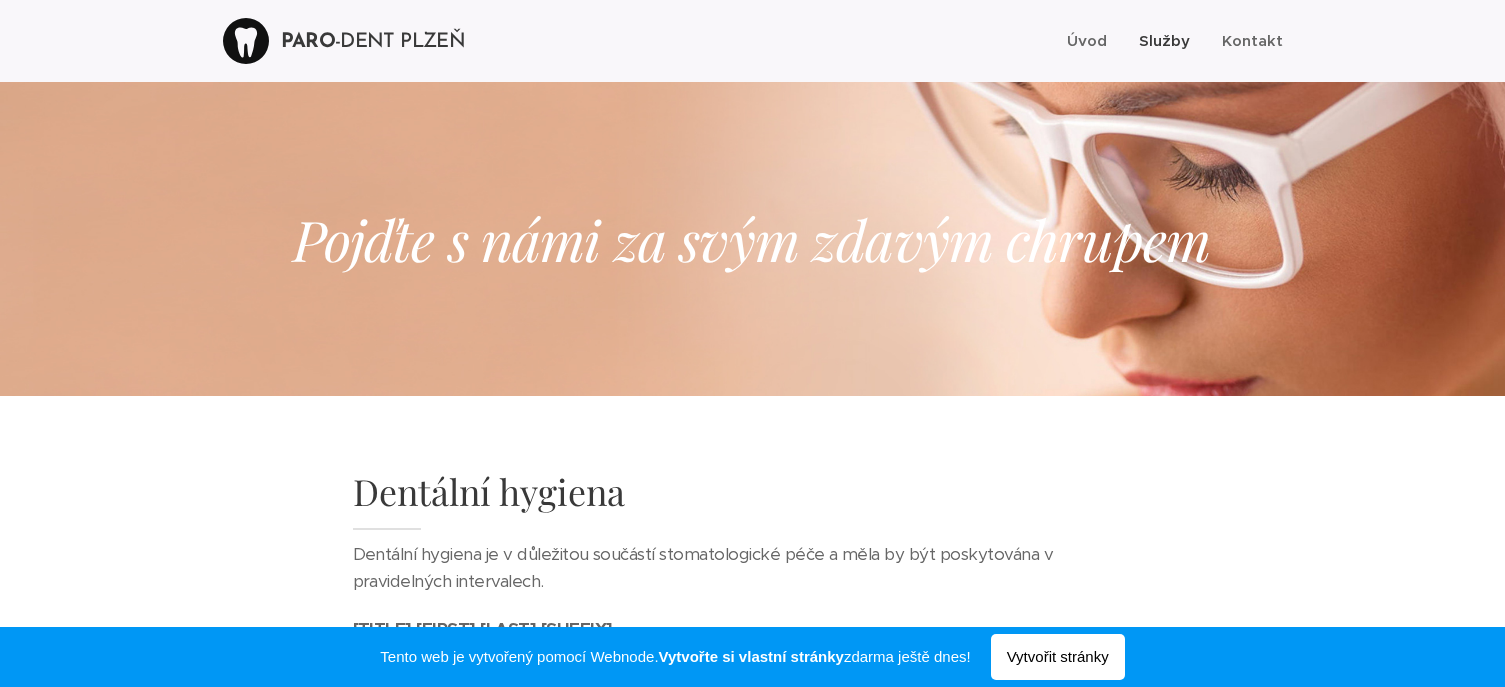 scroll, scrollTop: 0, scrollLeft: 0, axis: both 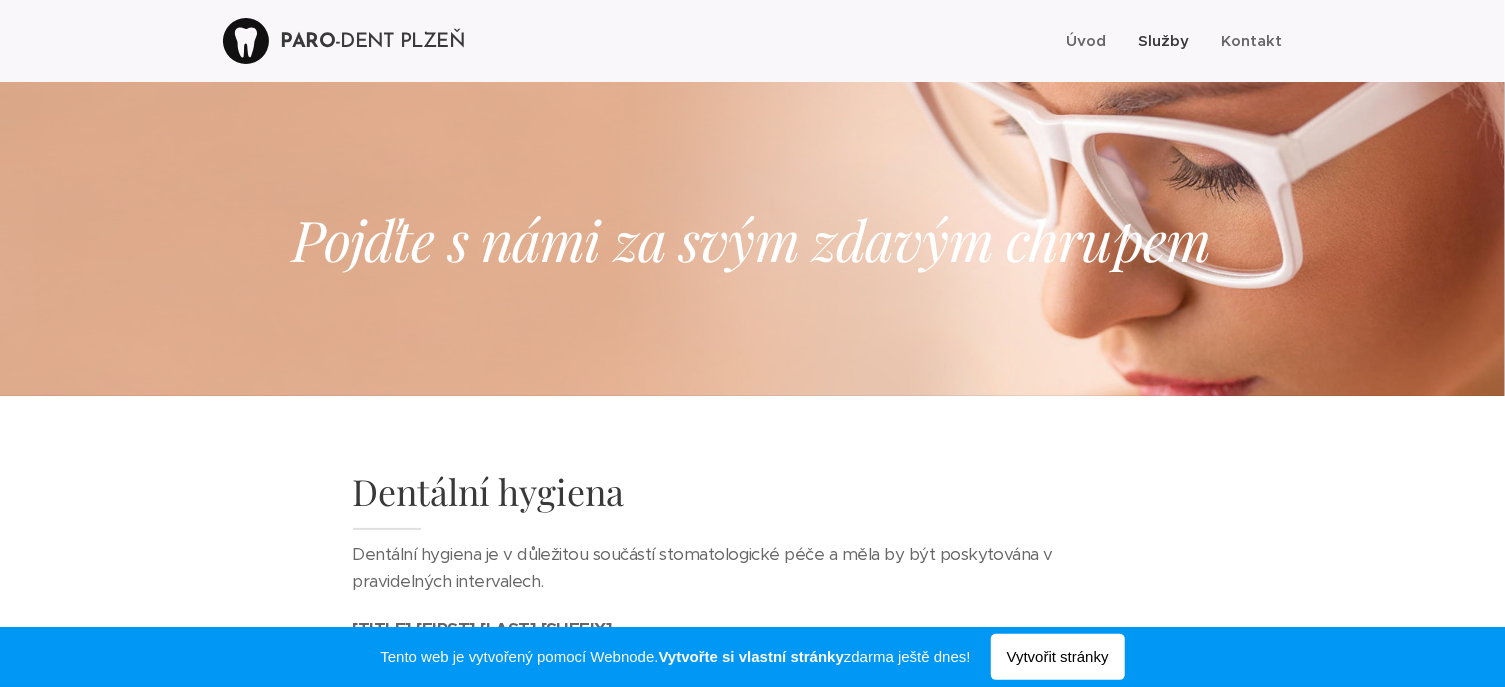 click on "Pojďte s námi za svým zdavým chrupem" at bounding box center (752, 239) 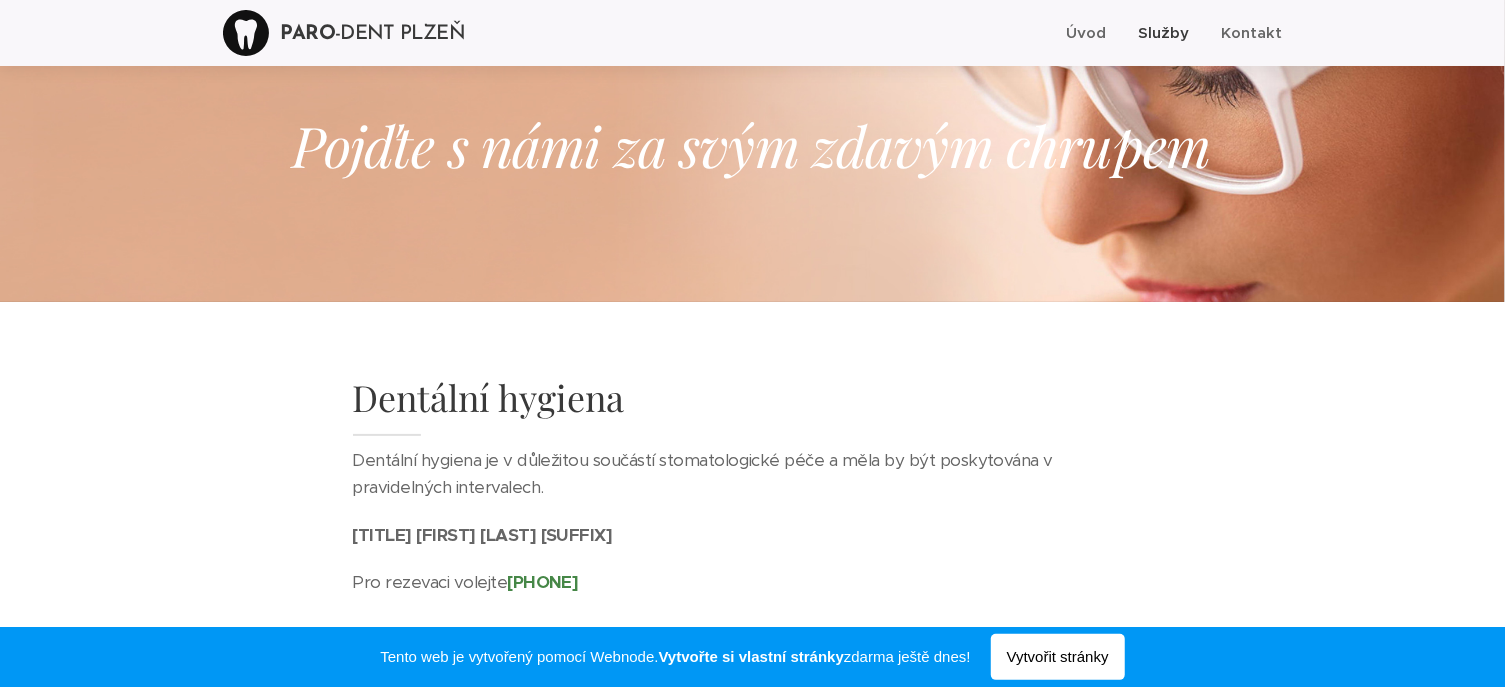 scroll, scrollTop: 0, scrollLeft: 0, axis: both 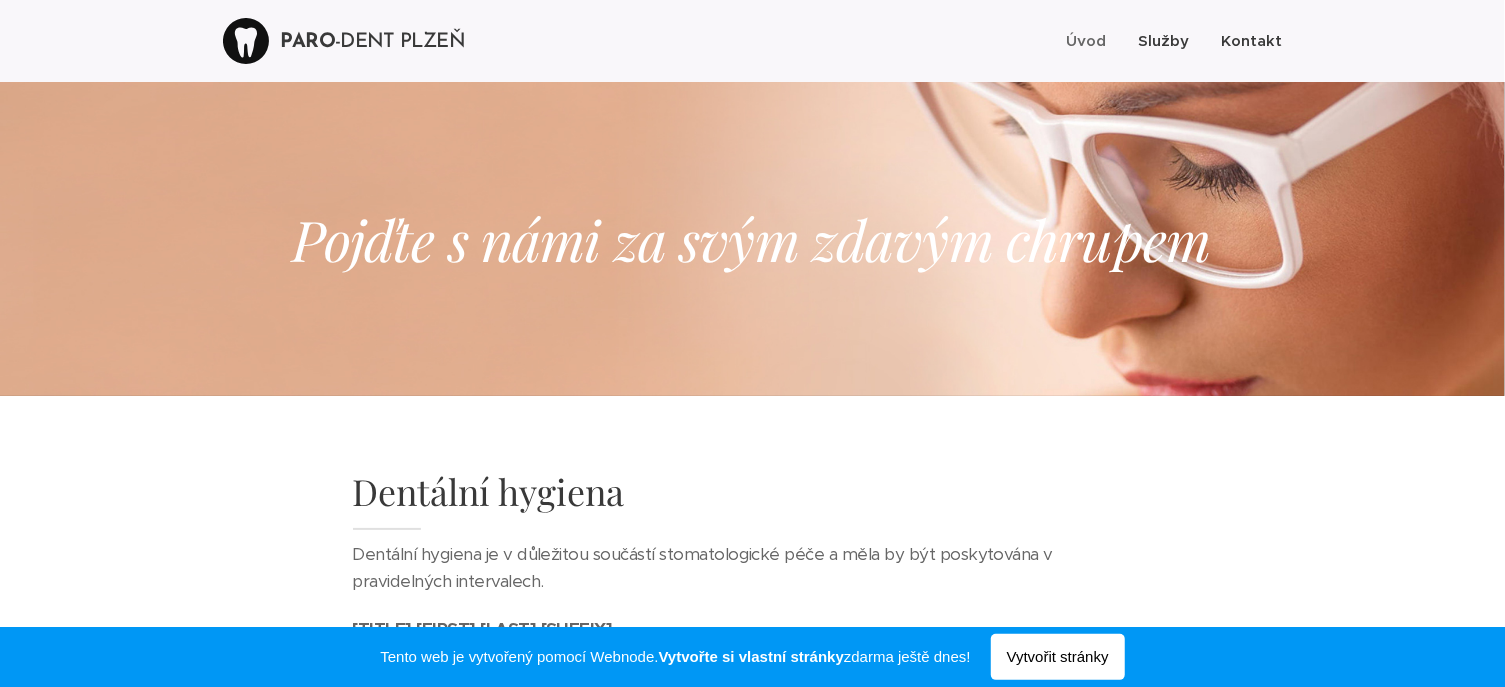 click on "Kontakt" at bounding box center (1252, 40) 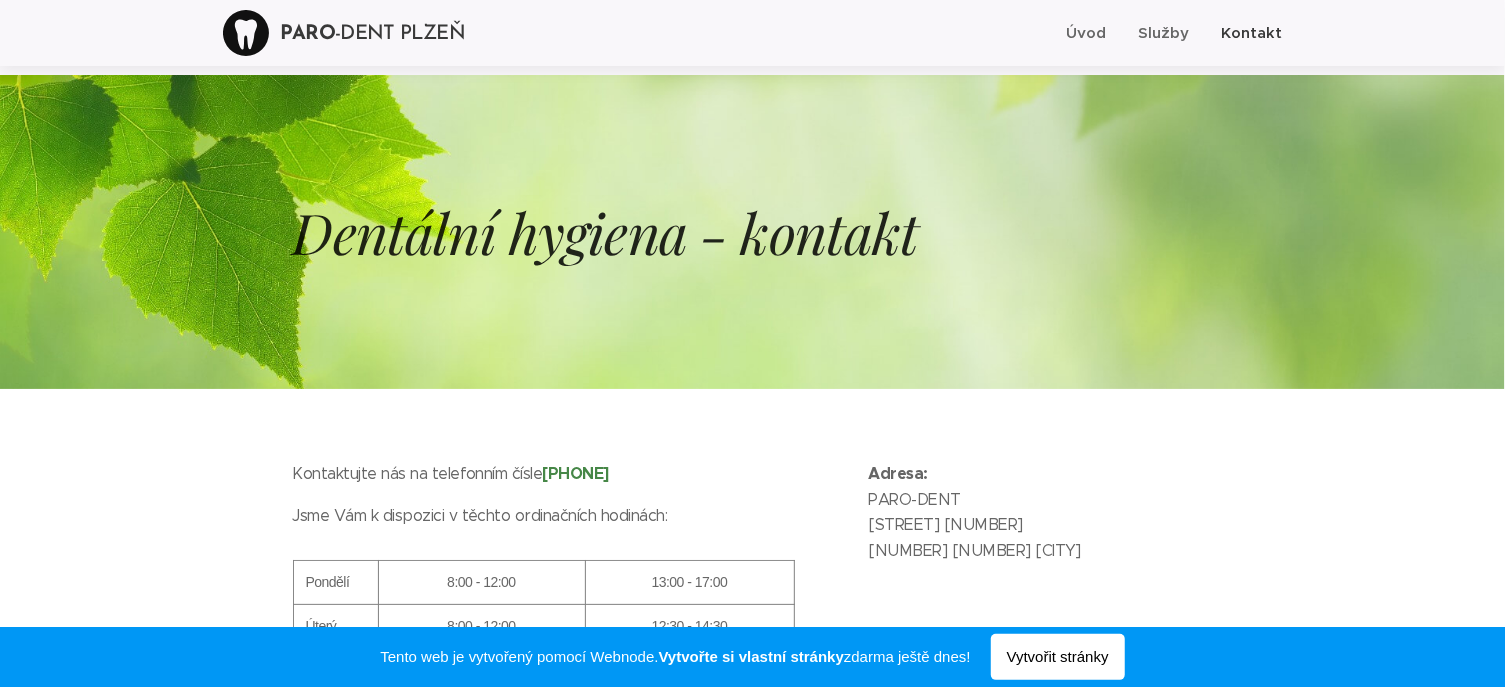 scroll, scrollTop: 5, scrollLeft: 0, axis: vertical 